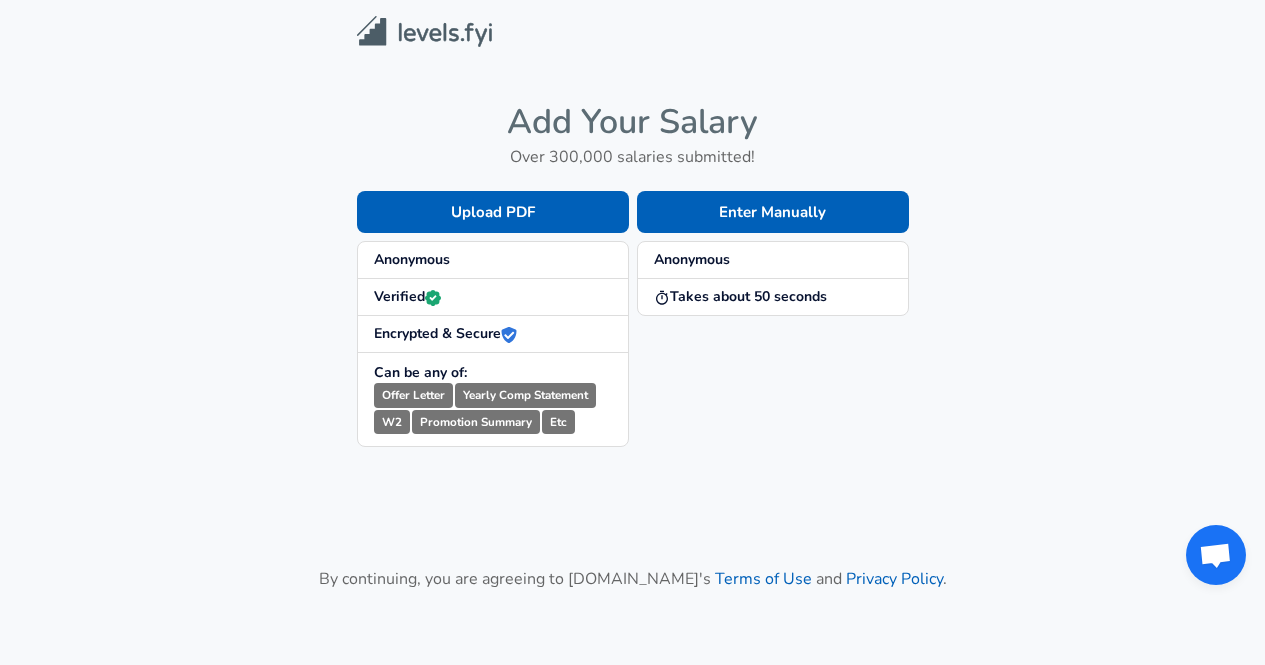 scroll, scrollTop: 0, scrollLeft: 0, axis: both 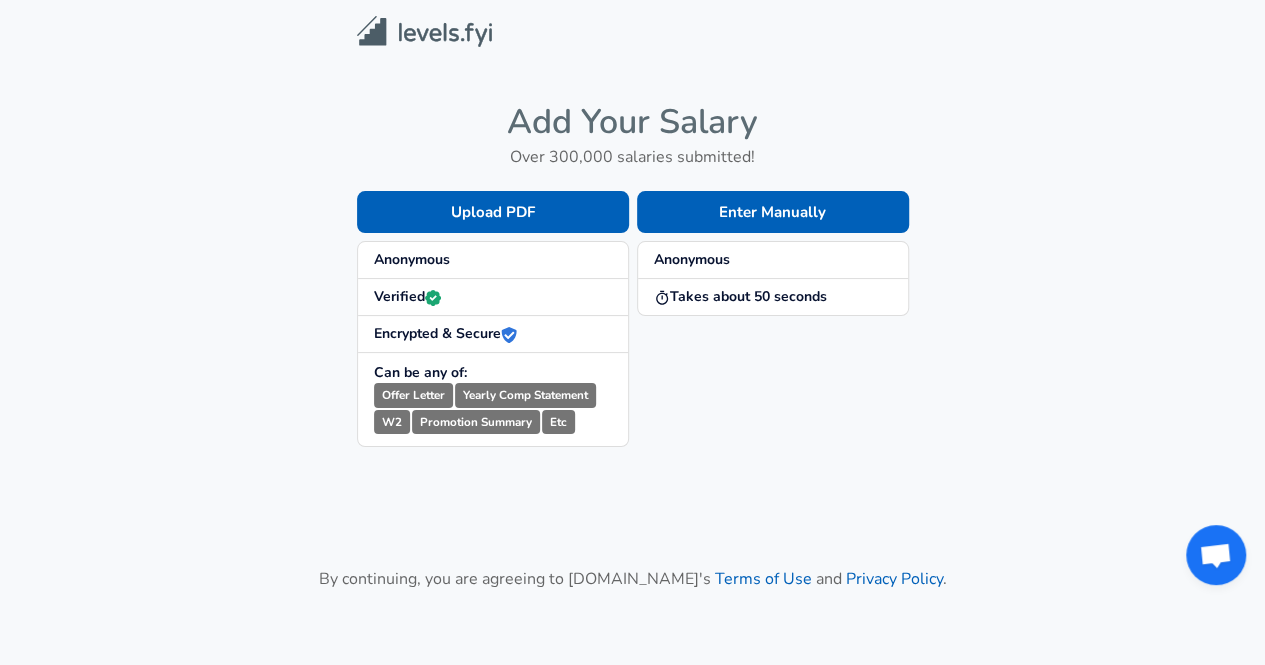 click on "Anonymous" at bounding box center (412, 259) 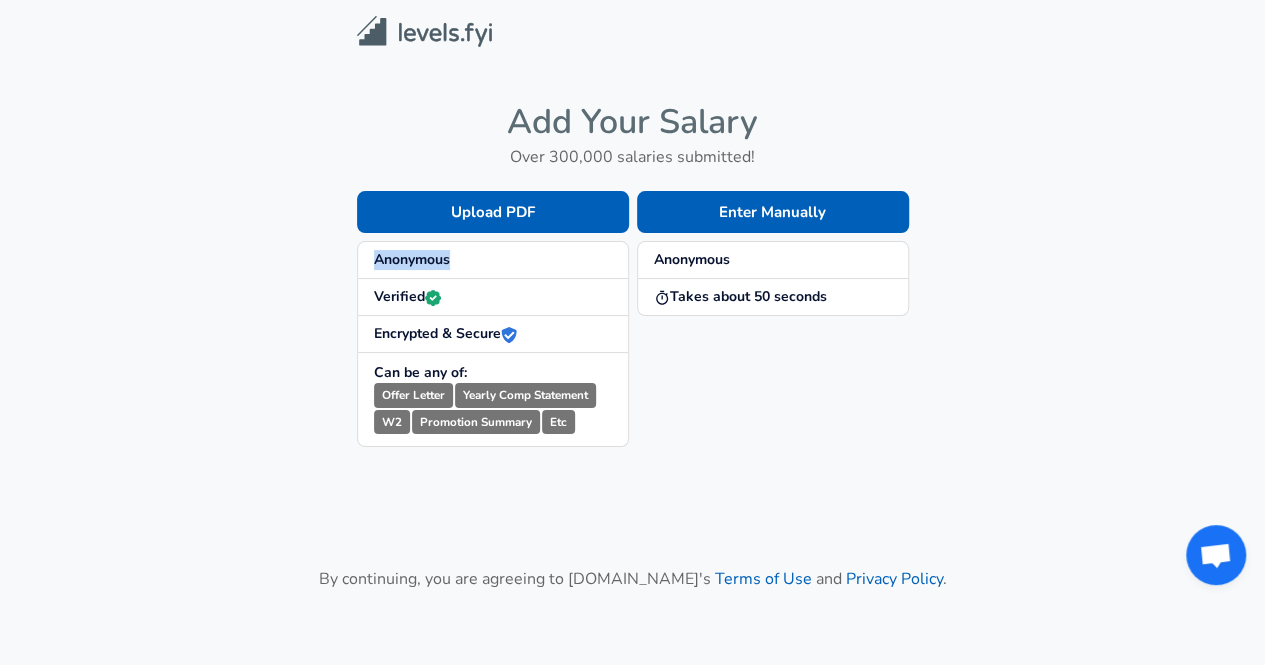 click on "Anonymous" at bounding box center (412, 259) 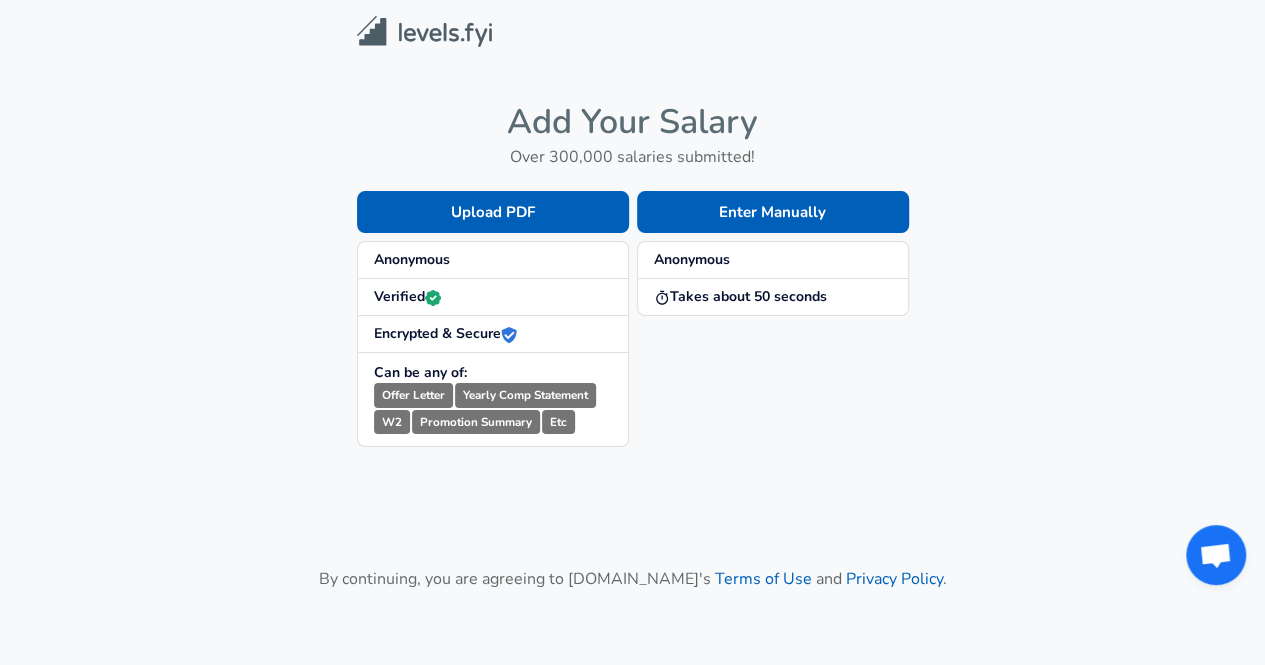 click on "Anonymous" at bounding box center (412, 259) 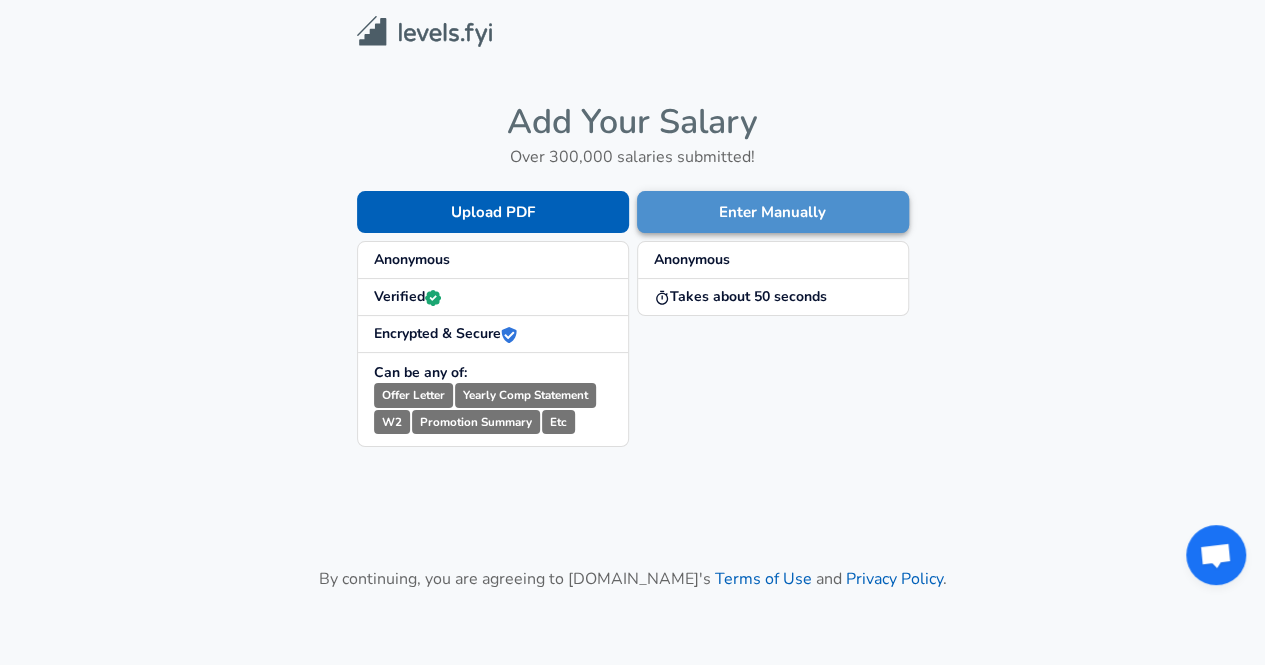 click on "Enter Manually" at bounding box center (773, 212) 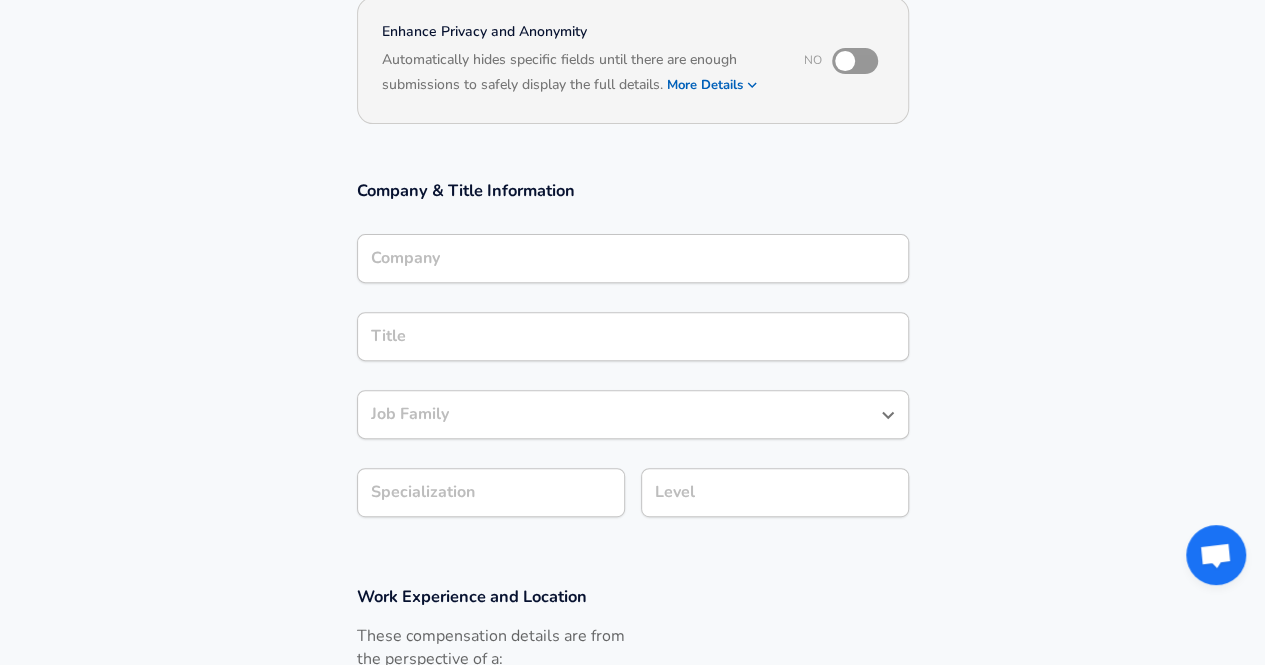click on "Company" at bounding box center [633, 258] 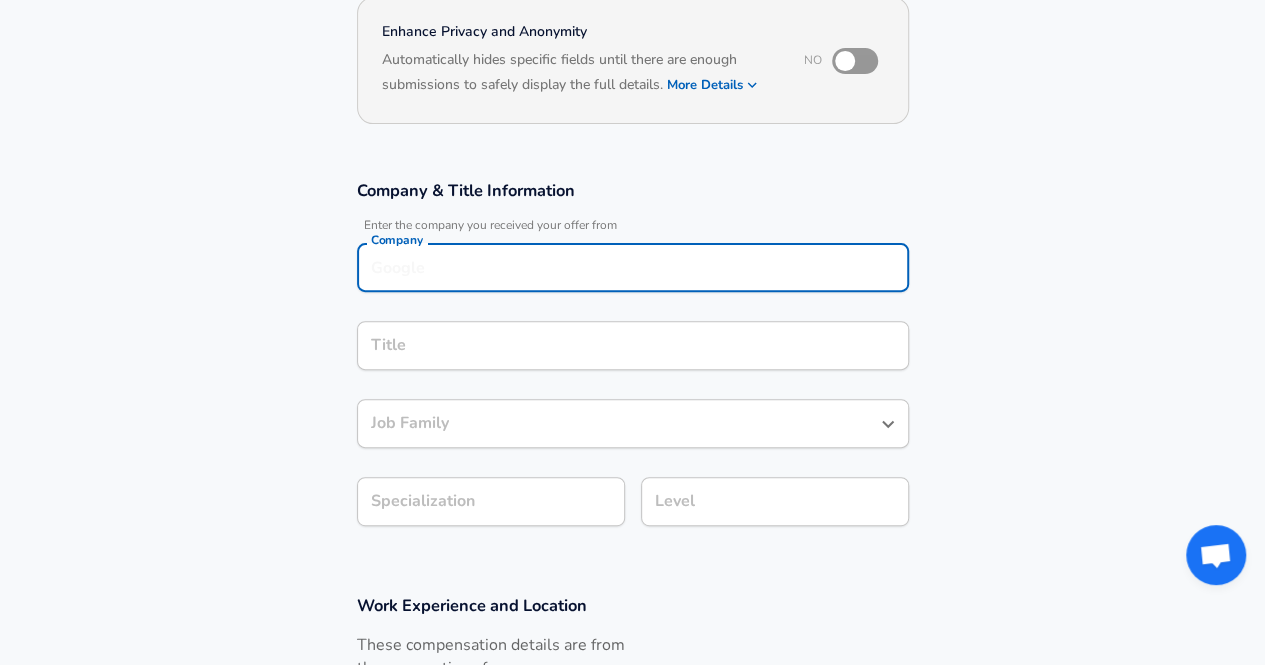 scroll, scrollTop: 220, scrollLeft: 0, axis: vertical 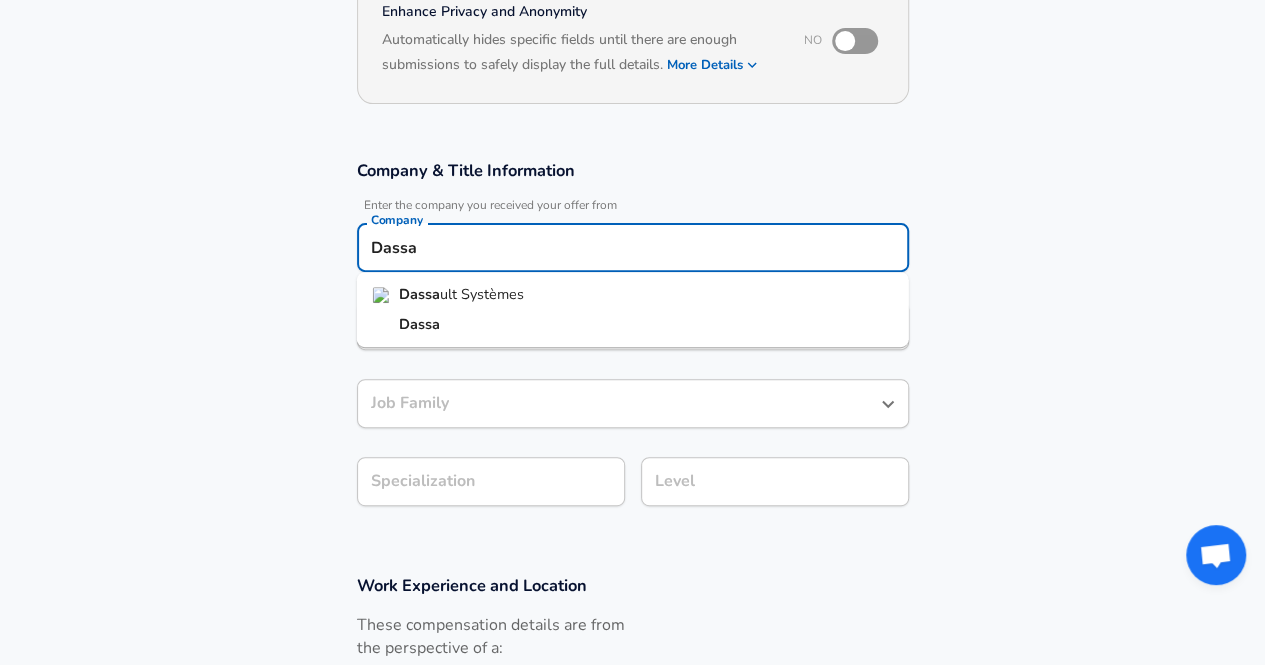 click on "ult Systèmes" at bounding box center (482, 294) 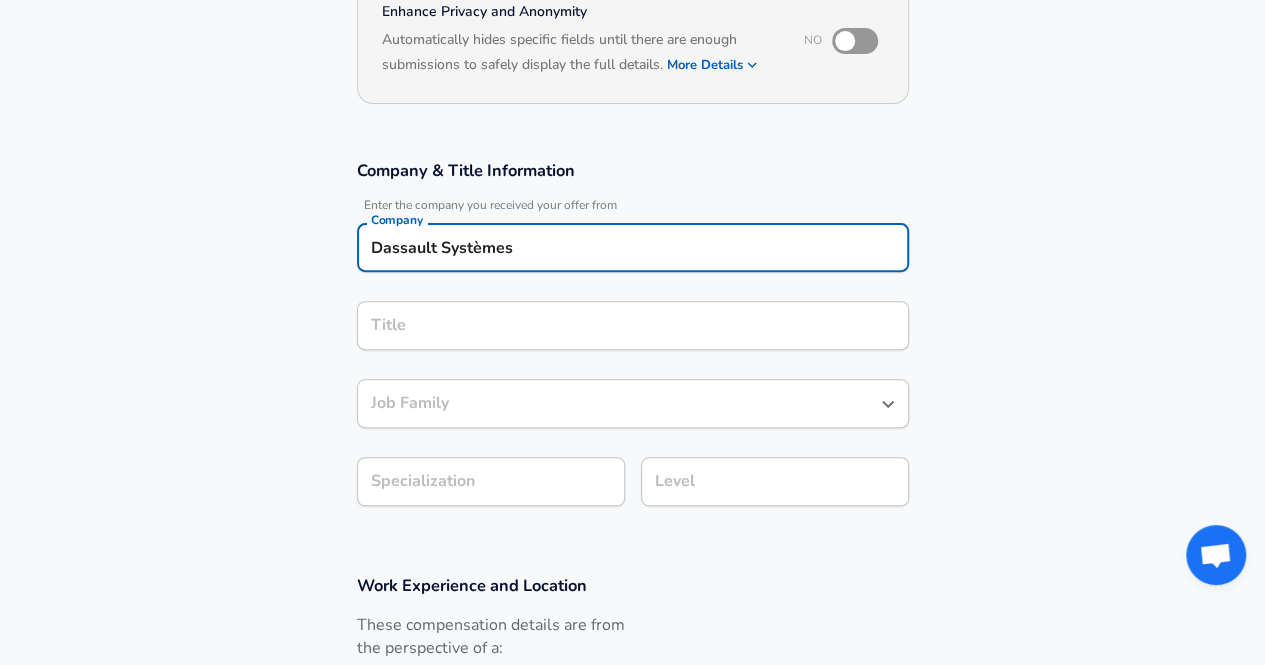 type on "Dassault Systèmes" 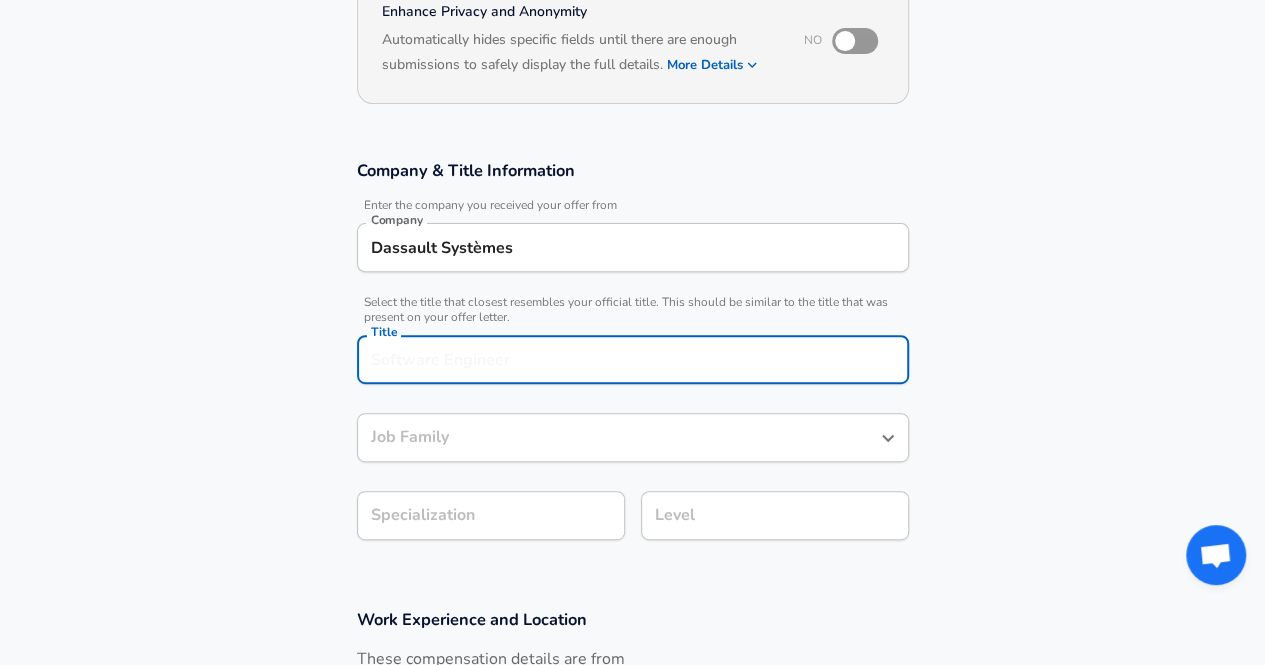 scroll, scrollTop: 260, scrollLeft: 0, axis: vertical 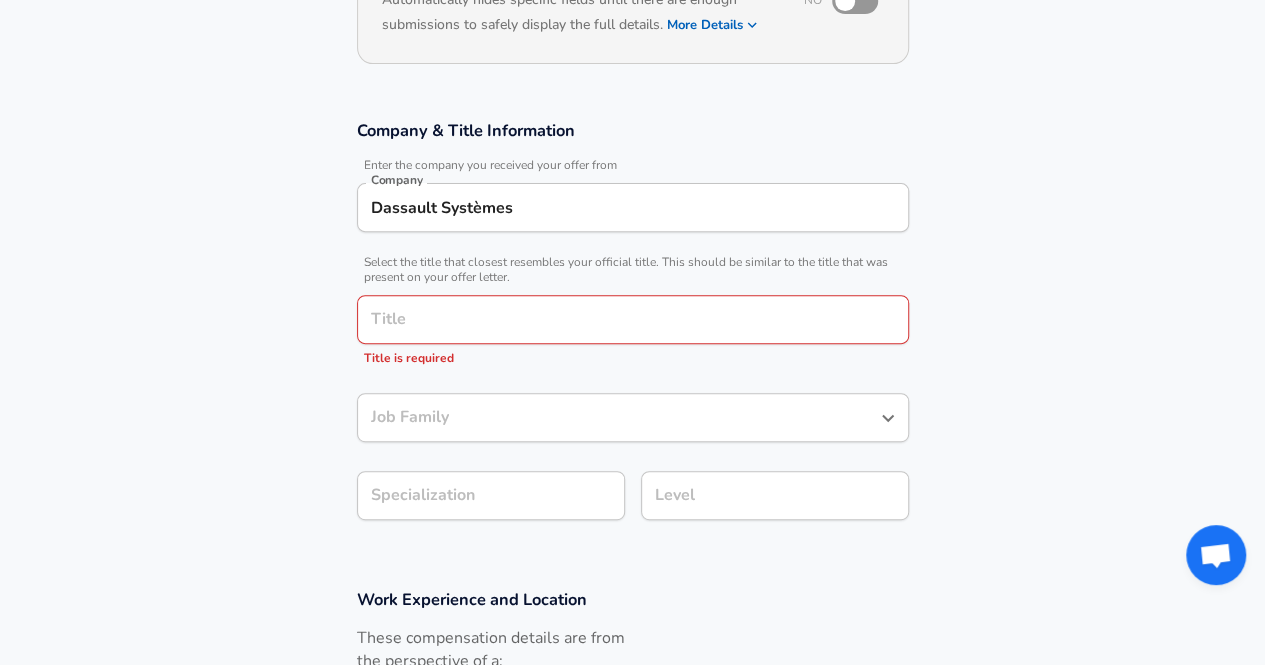 drag, startPoint x: 1085, startPoint y: 339, endPoint x: 1001, endPoint y: 339, distance: 84 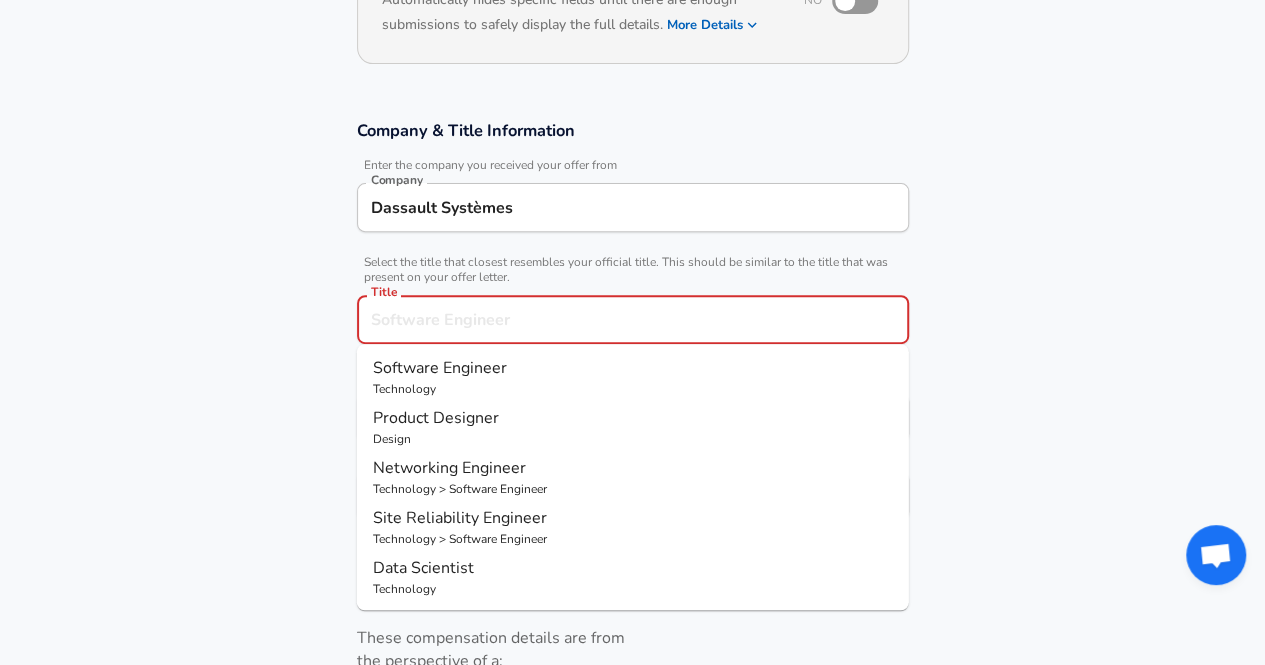 paste on "R&D Software Engineering Specialist" 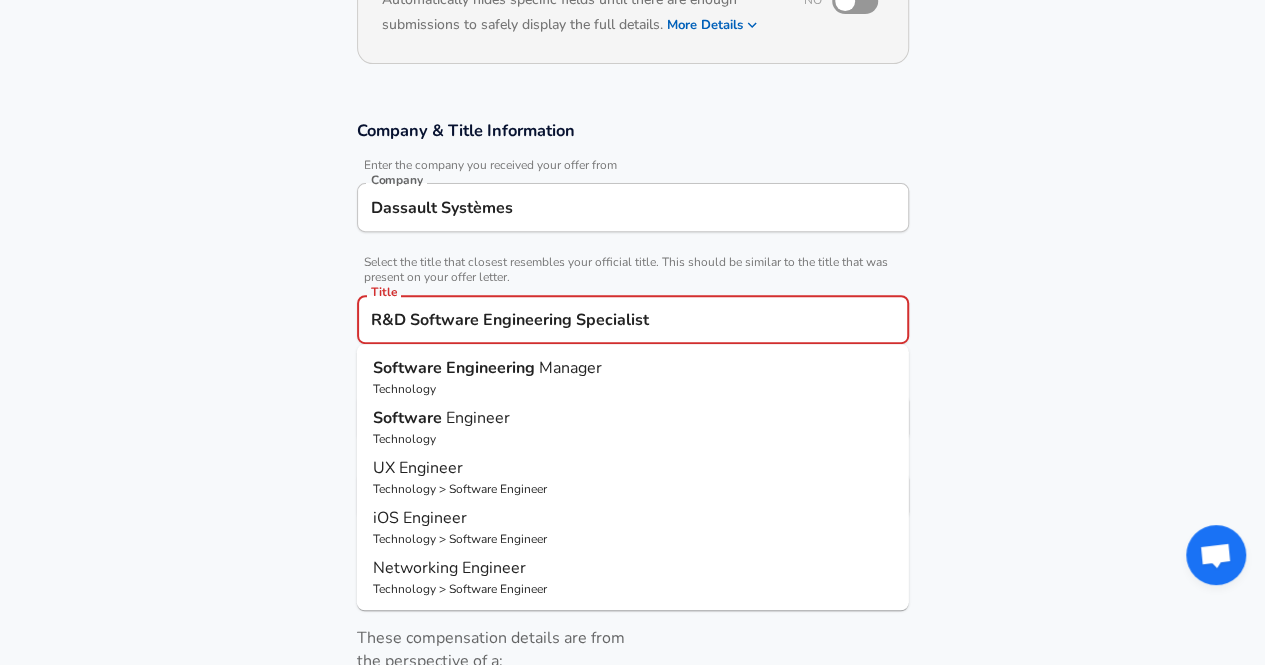 click on "R&D Software Engineering Specialist" at bounding box center [633, 319] 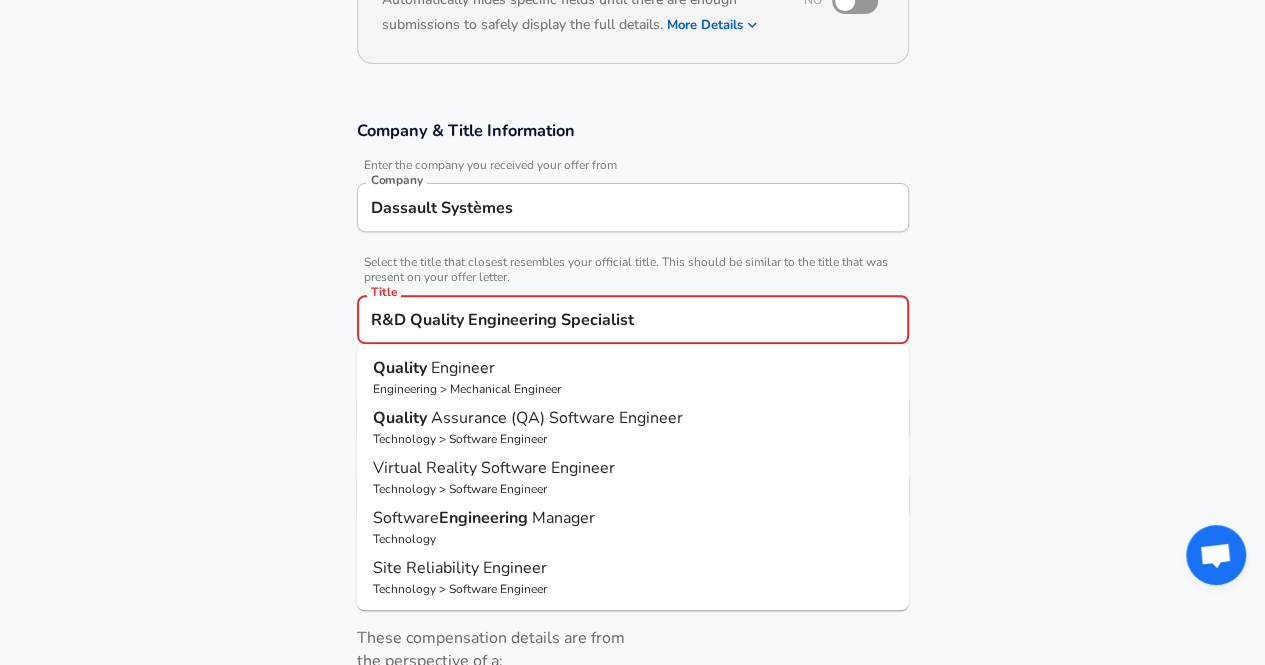 click on "R&D Quality Engineering Specialist" at bounding box center (633, 319) 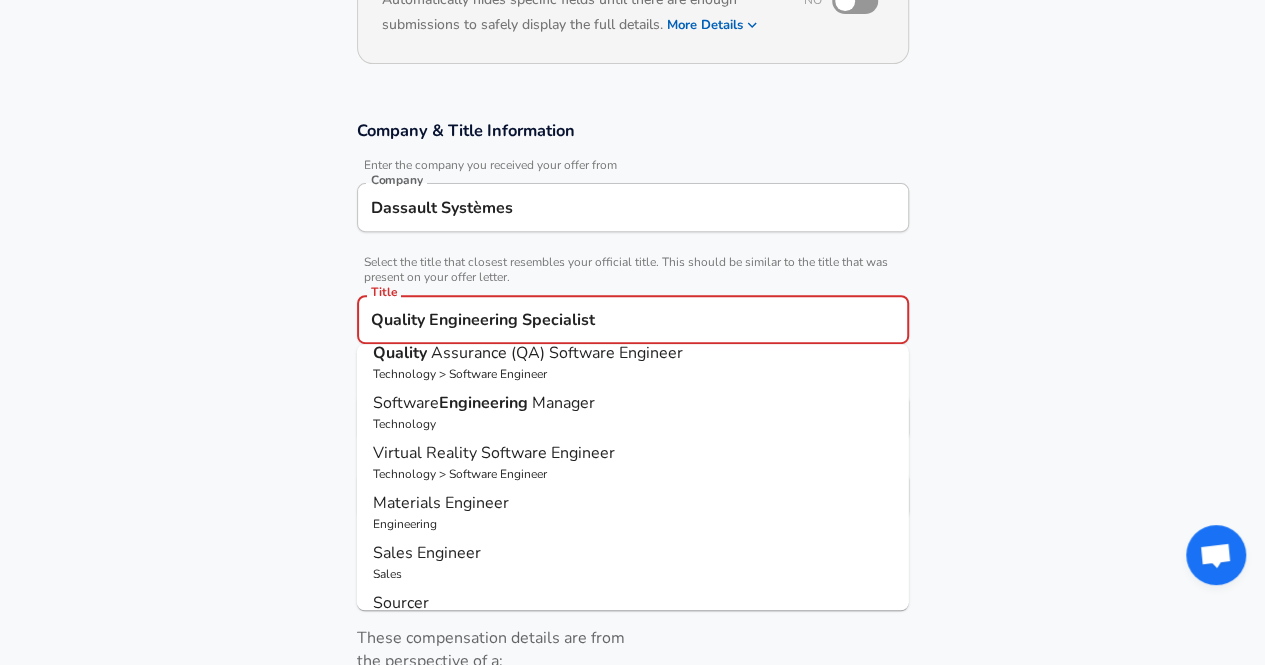 scroll, scrollTop: 0, scrollLeft: 0, axis: both 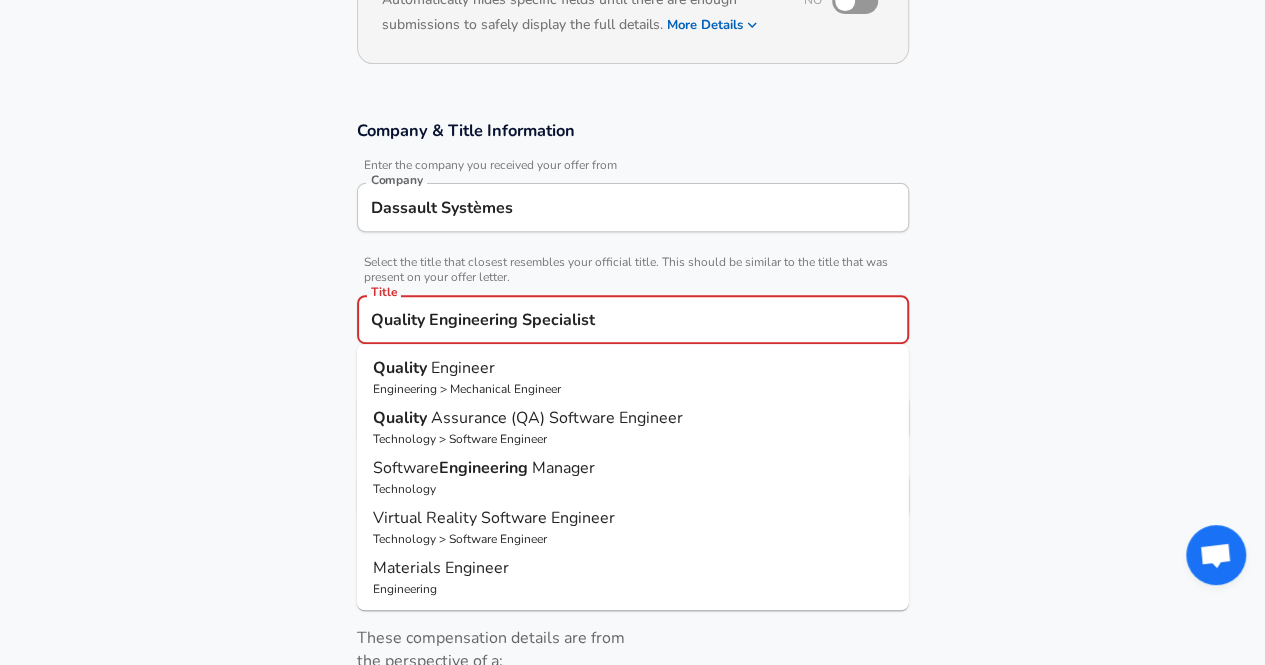 click on "Quality Engineering Specialist" at bounding box center [633, 319] 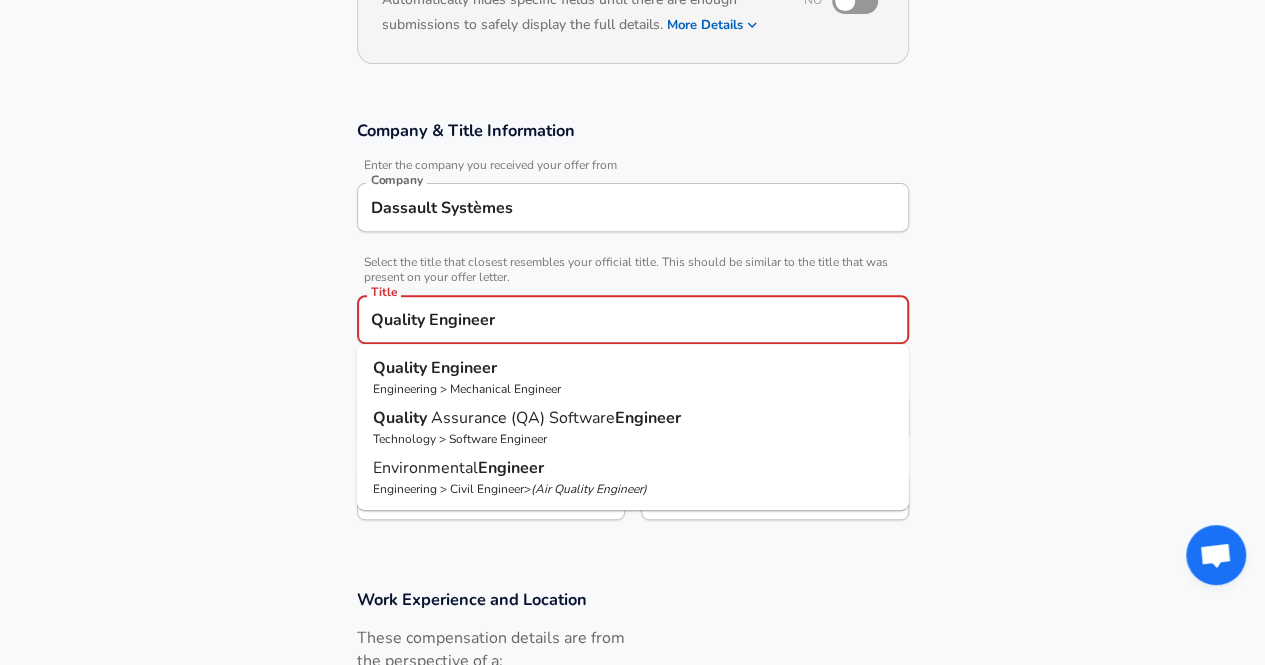 click on "Assurance (QA) Software" at bounding box center [523, 418] 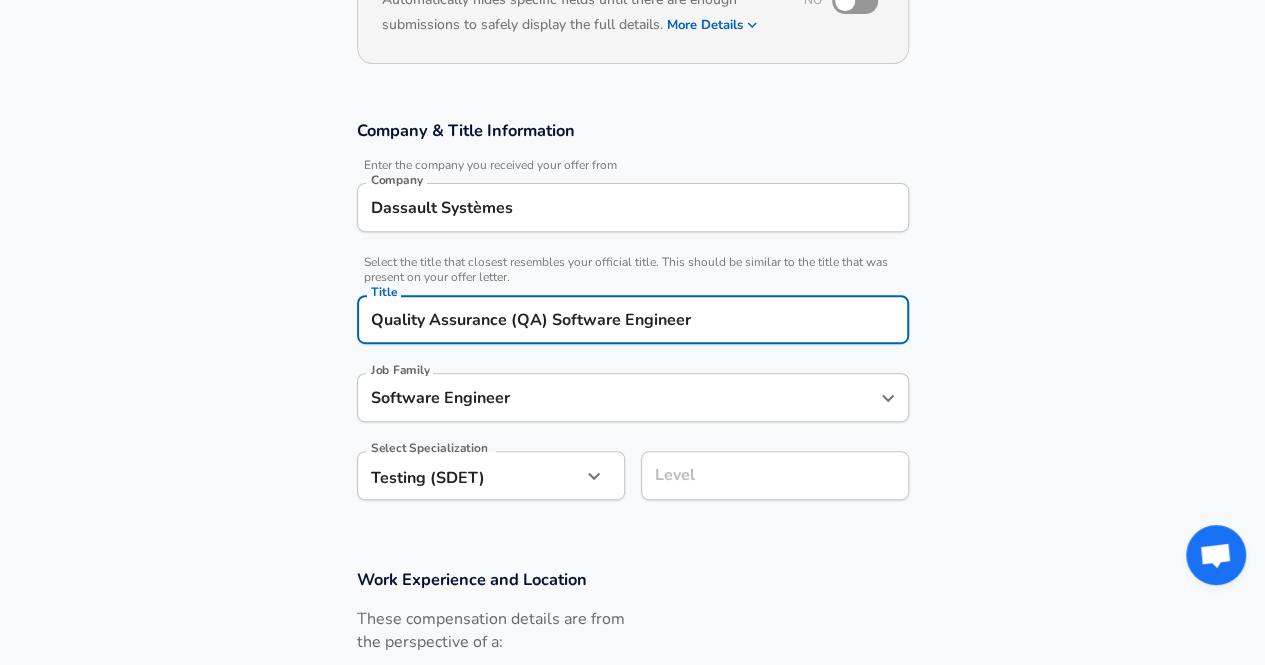 type on "Quality Assurance (QA) Software Engineer" 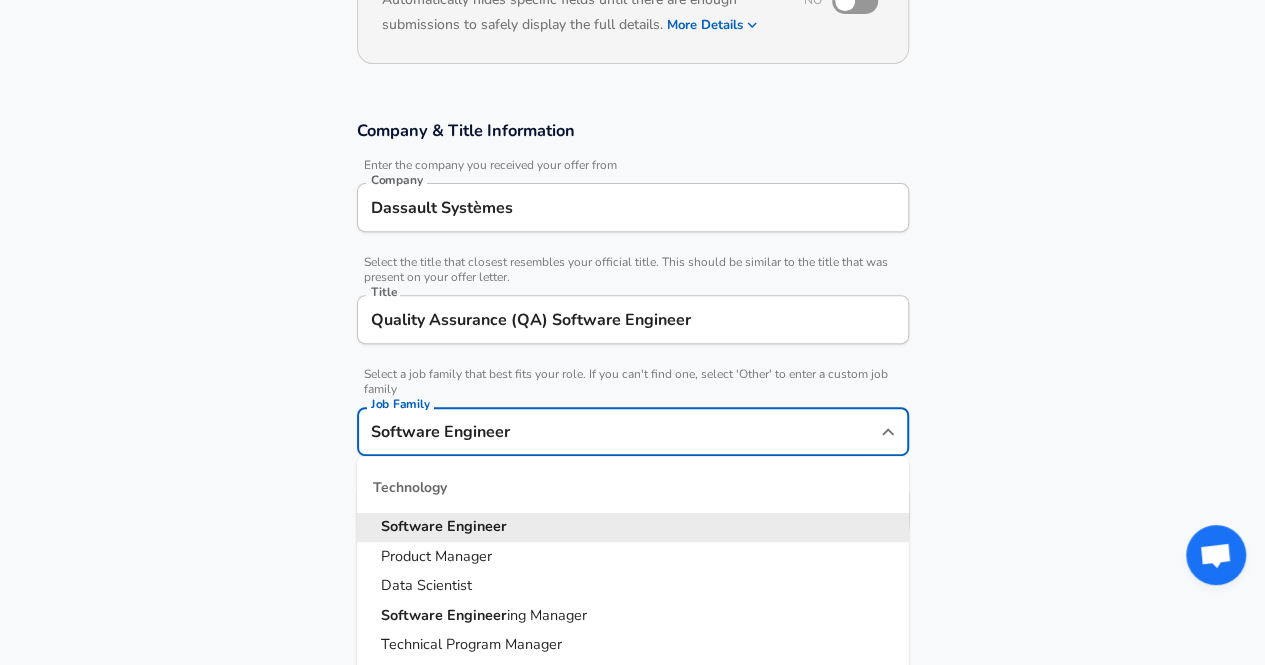 scroll, scrollTop: 300, scrollLeft: 0, axis: vertical 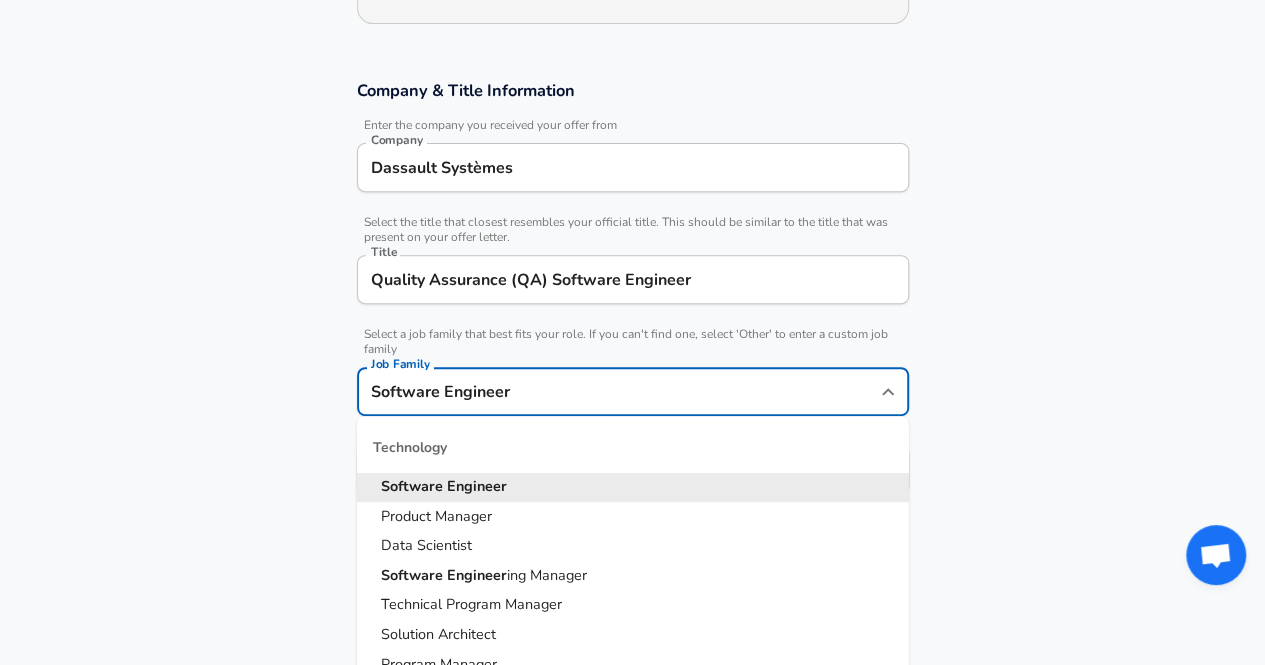 click on "Software Engineer" at bounding box center [618, 391] 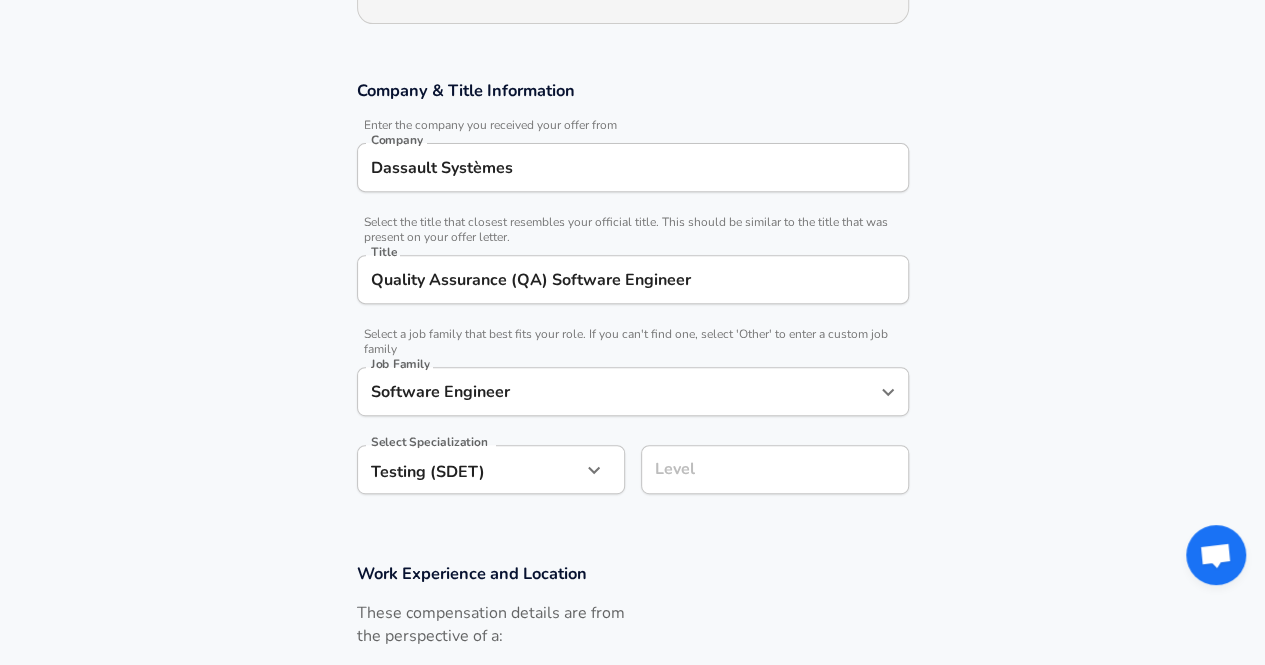click on "Restart Add Your Salary Upload your offer letter   to verify your submission Enhance Privacy and Anonymity No Automatically hides specific fields until there are enough submissions to safely display the full details.   More Details Based on your submission and the data points that we have already collected, we will automatically hide and anonymize specific fields if there aren't enough data points to remain sufficiently anonymous. Company & Title Information   Enter the company you received your offer from Company Dassault Systèmes Company   Select the title that closest resembles your official title. This should be similar to the title that was present on your offer letter. Title Quality Assurance (QA) Software Engineer Title   Select a job family that best fits your role. If you can't find one, select 'Other' to enter a custom job family Job Family Software Engineer Job Family Select Specialization Testing (SDET) Testing (SDET) Select Specialization Level Level Work Experience and Location New Offer" at bounding box center (632, 32) 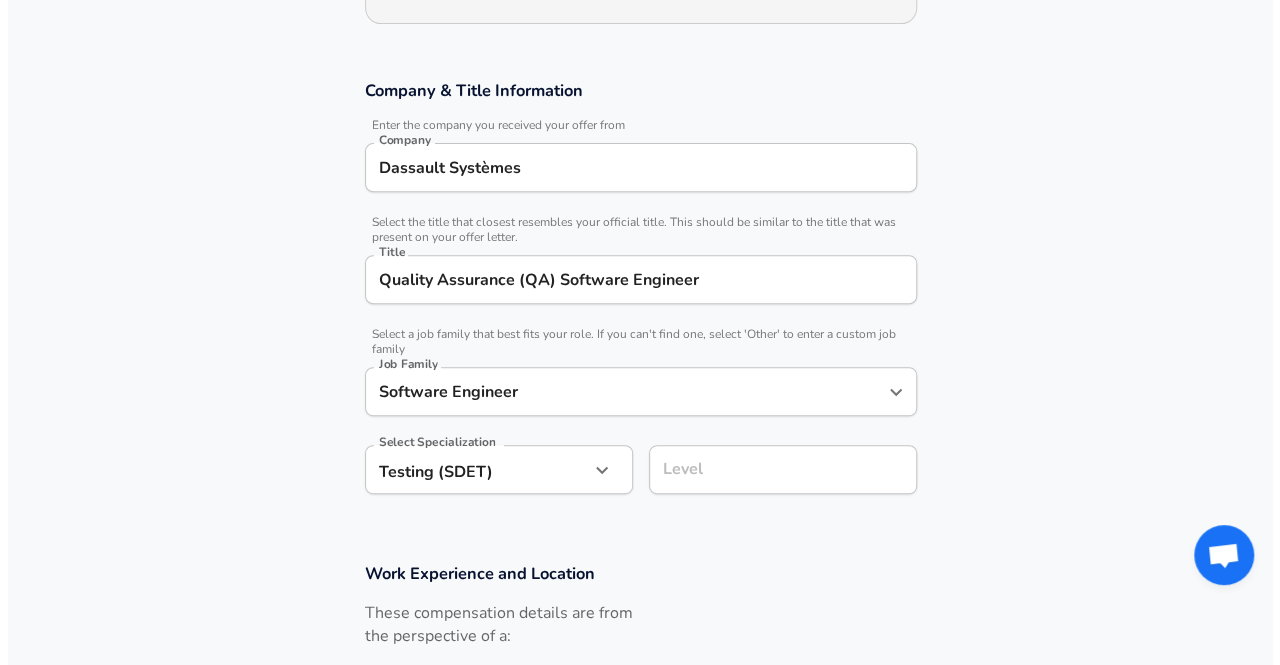 scroll, scrollTop: 360, scrollLeft: 0, axis: vertical 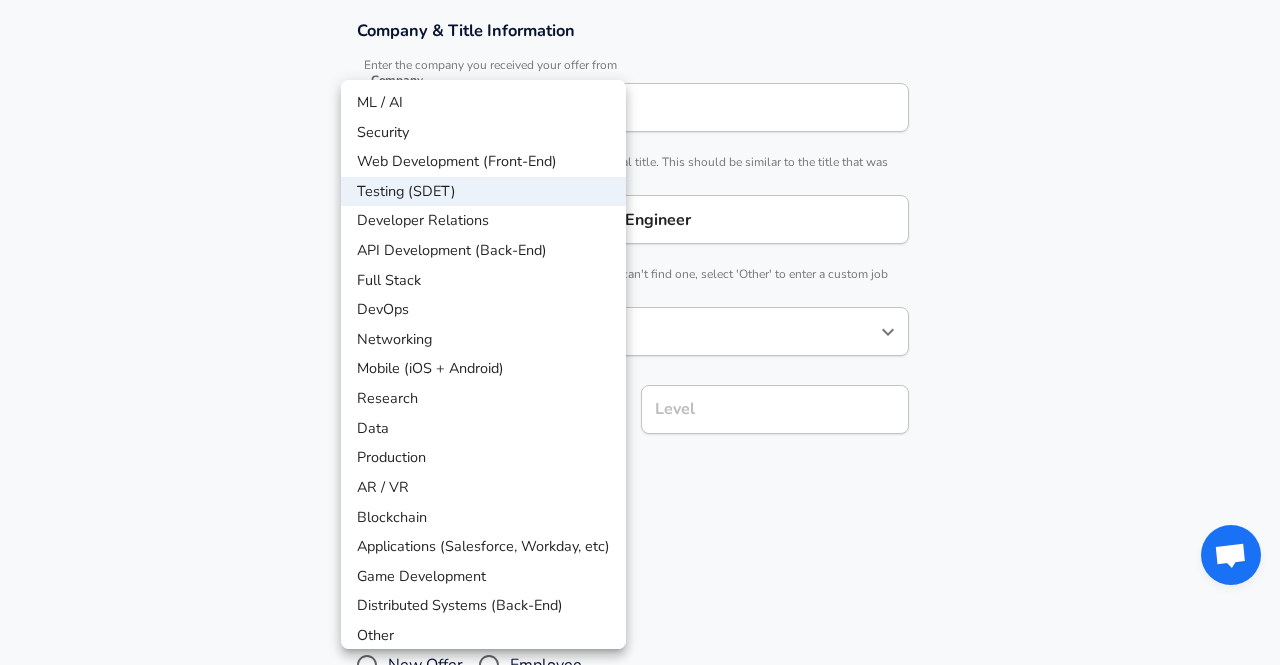 click at bounding box center (640, 332) 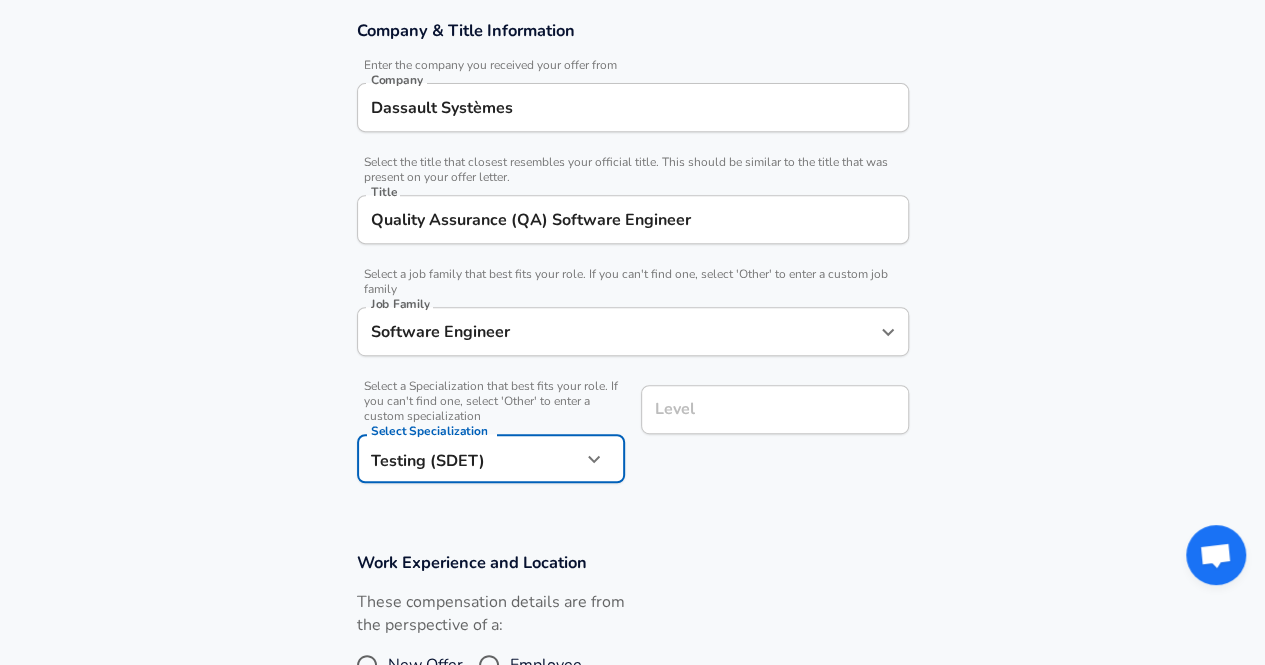 click on "Level" at bounding box center [775, 409] 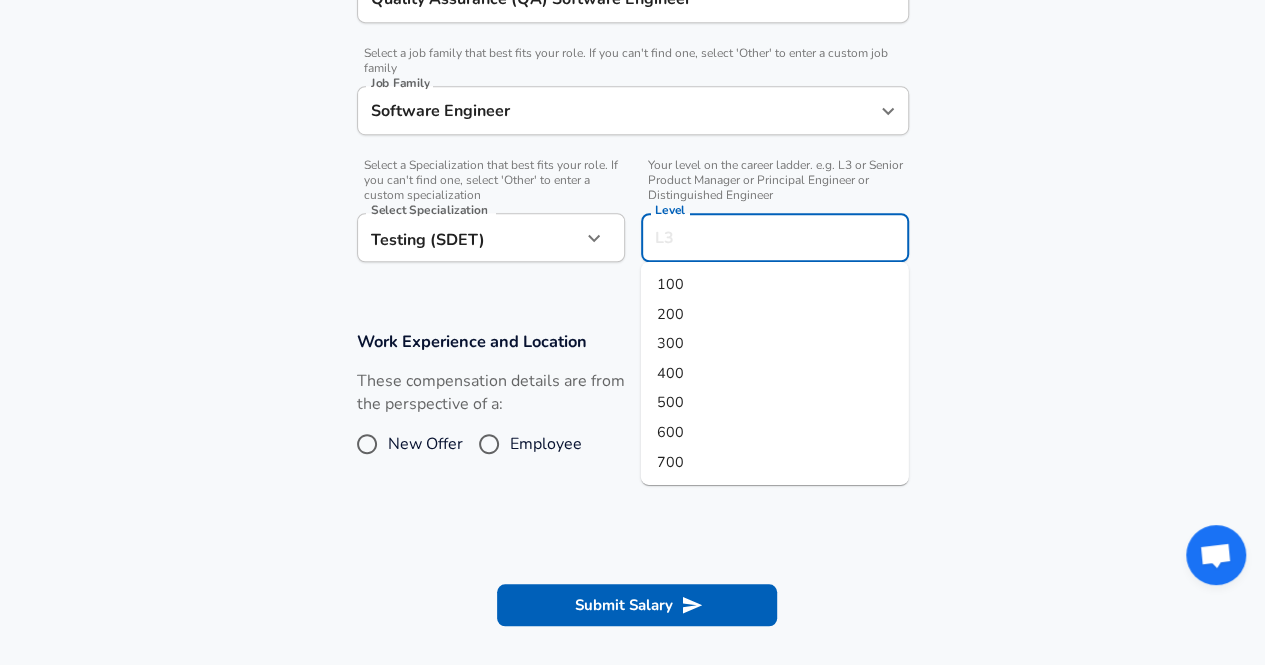 scroll, scrollTop: 600, scrollLeft: 0, axis: vertical 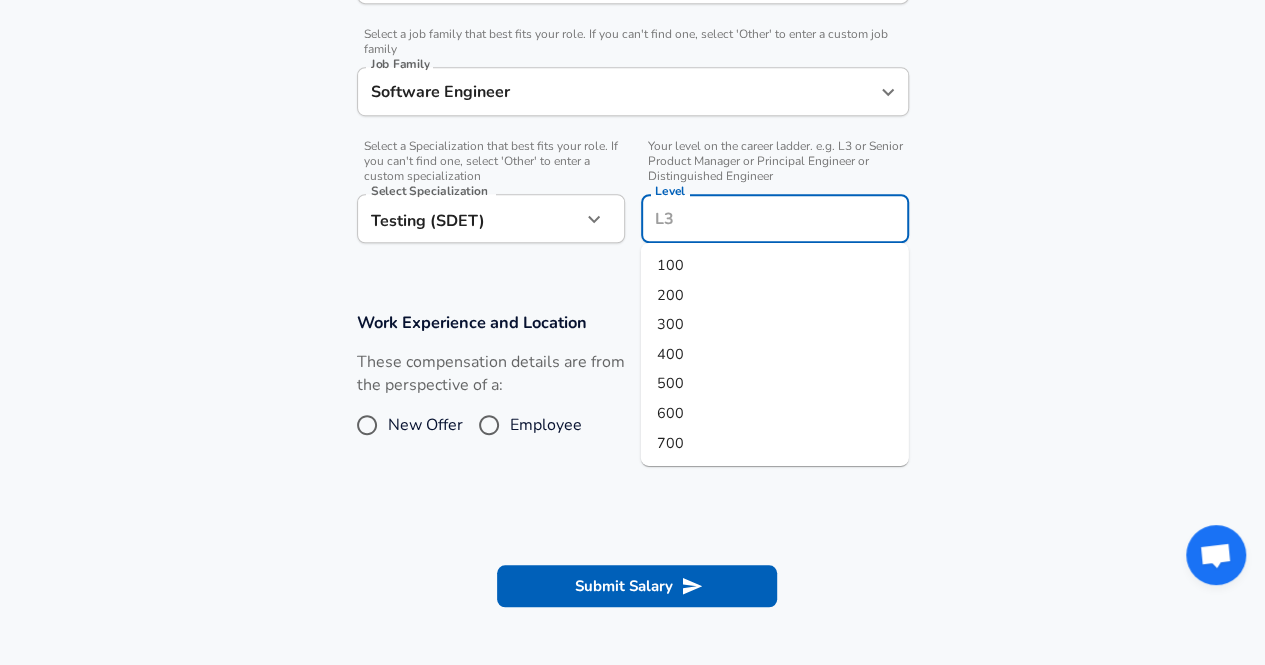 click on "200" at bounding box center (775, 295) 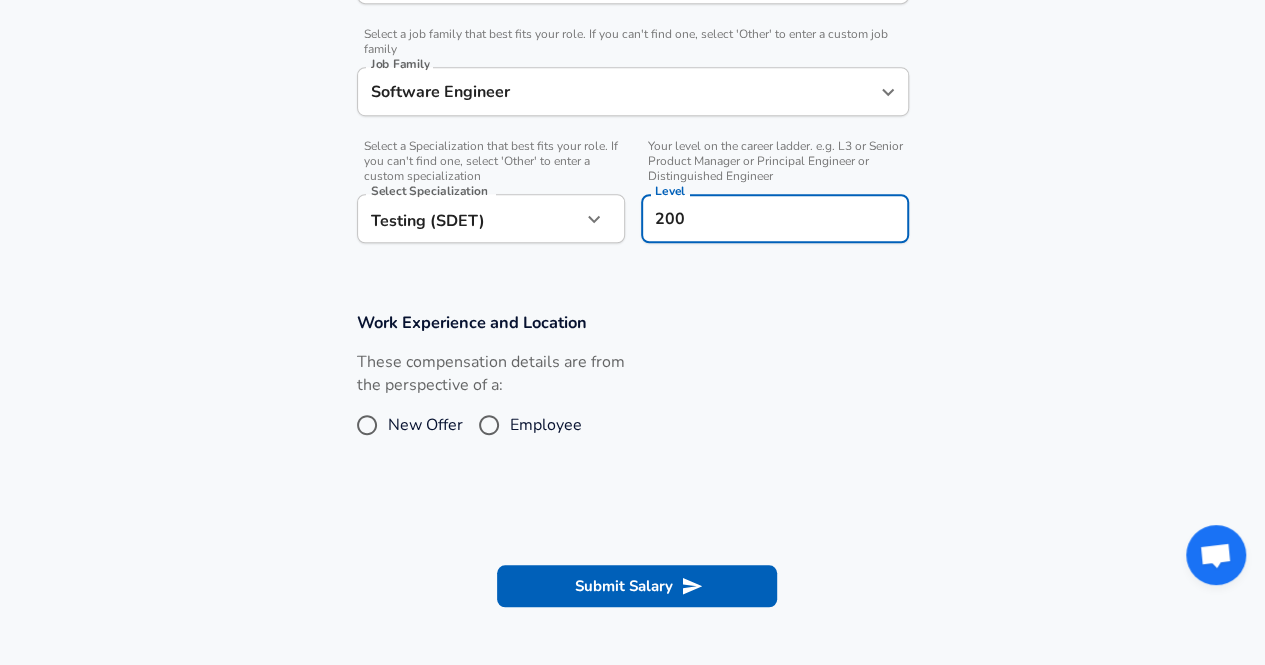 click on "Employee" at bounding box center (489, 425) 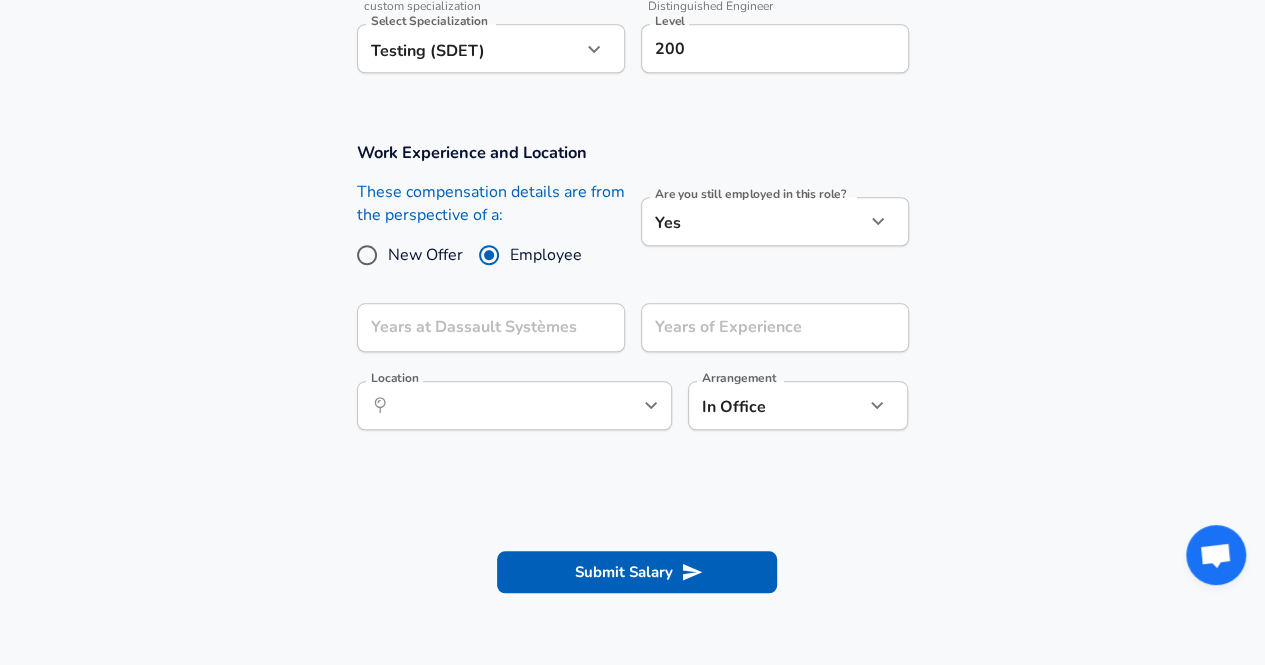 scroll, scrollTop: 800, scrollLeft: 0, axis: vertical 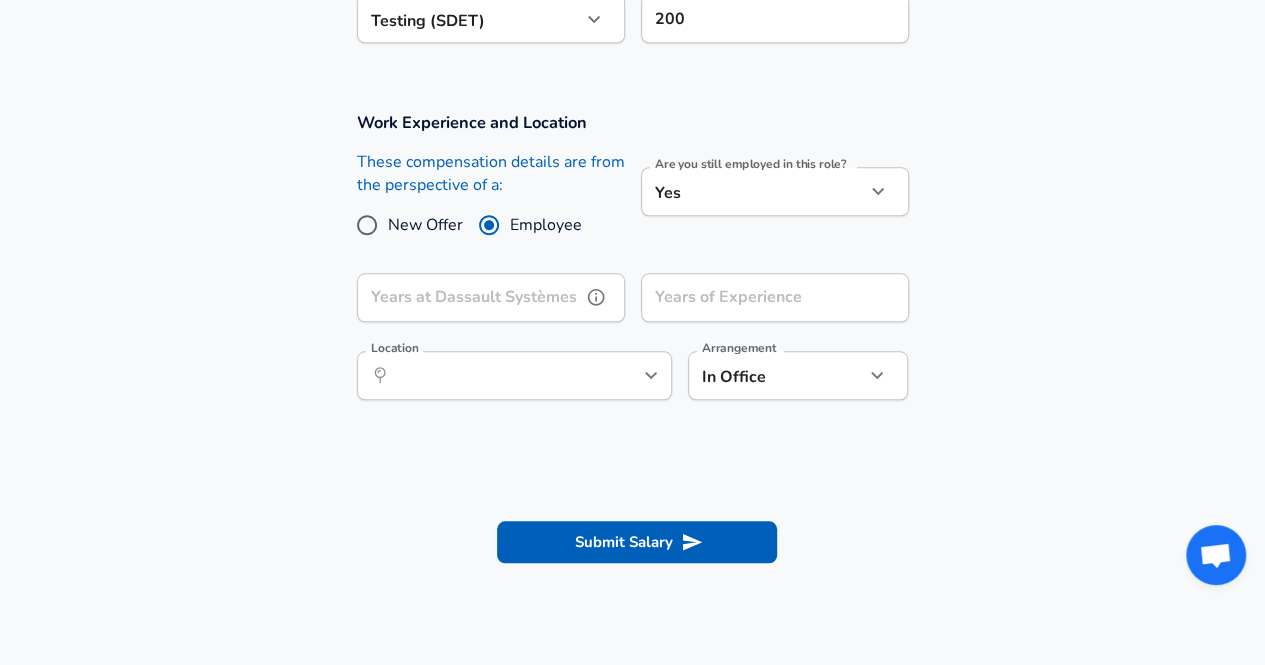 click on "Years at Dassault Systèmes" at bounding box center [469, 297] 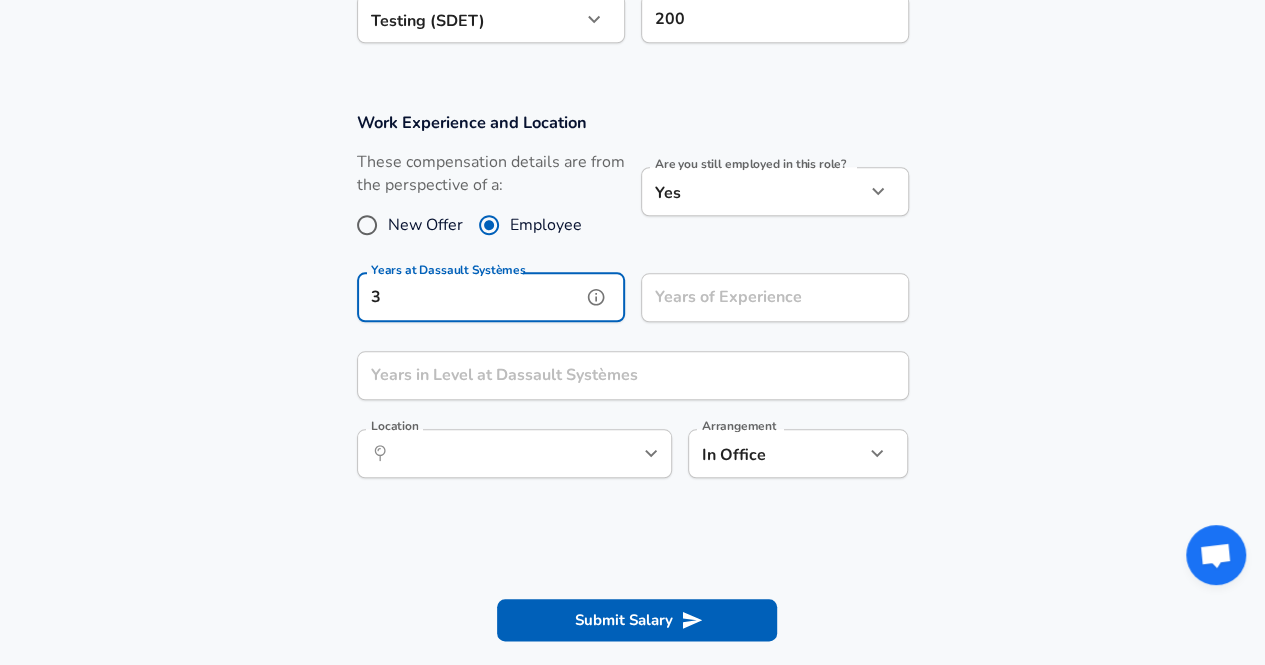 type on "3" 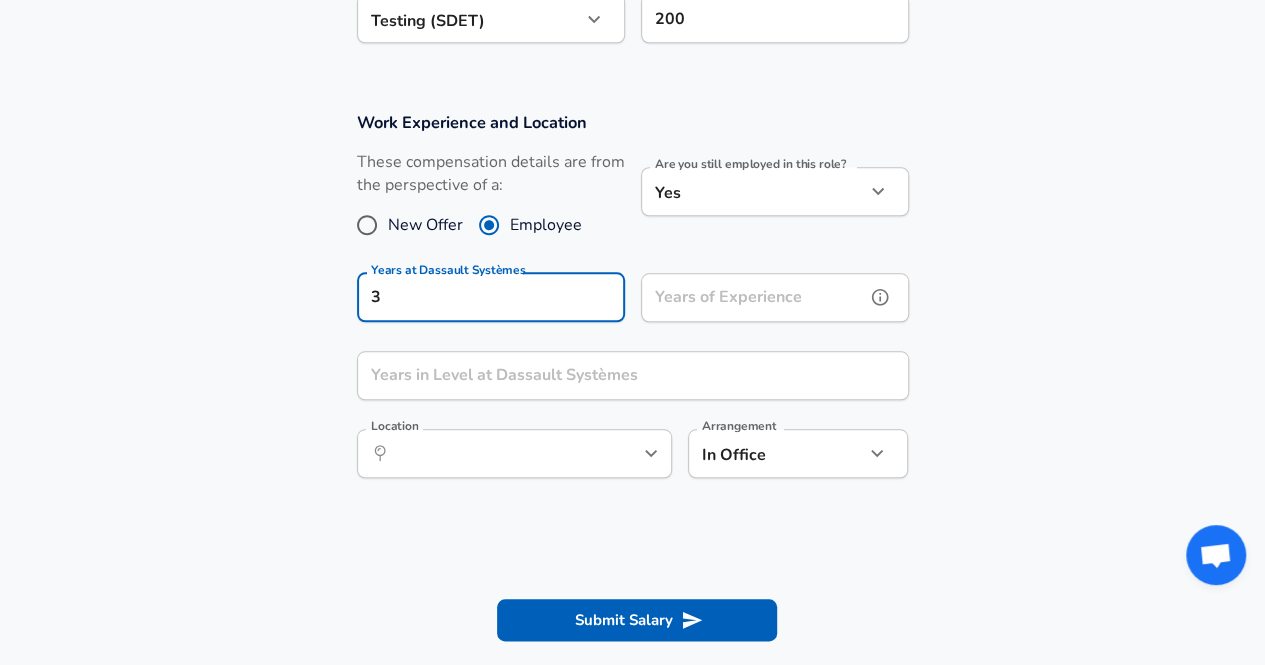 click on "Years of Experience" at bounding box center (753, 297) 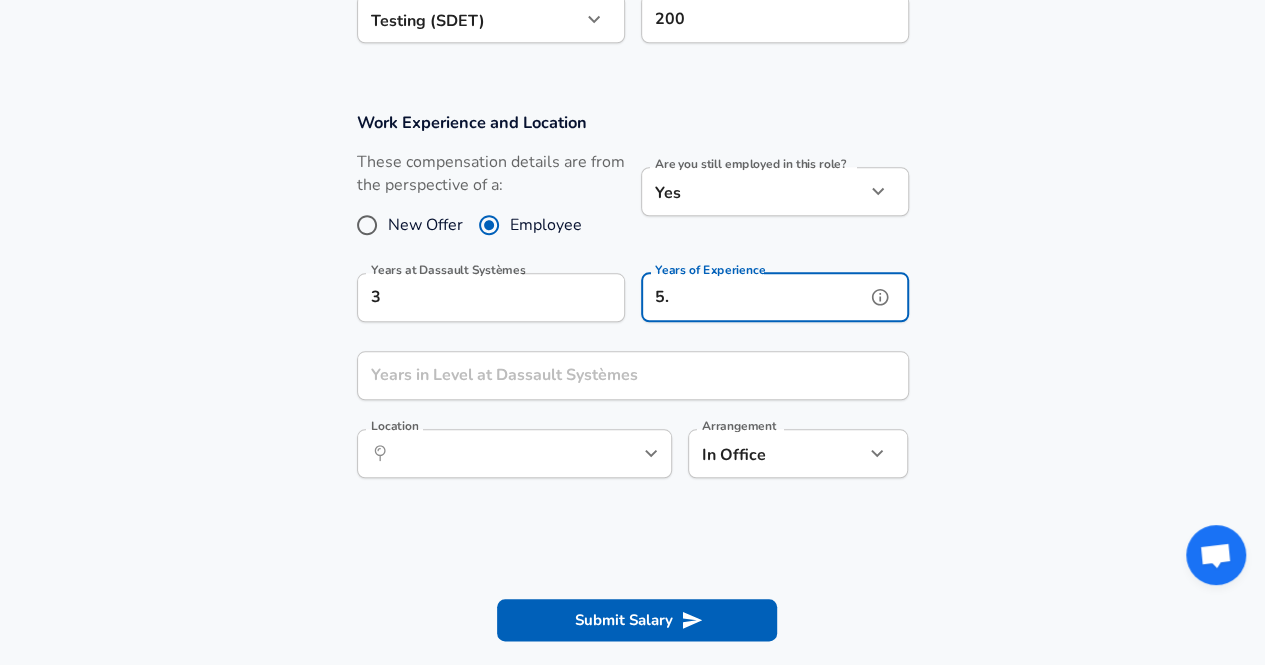 type on "5" 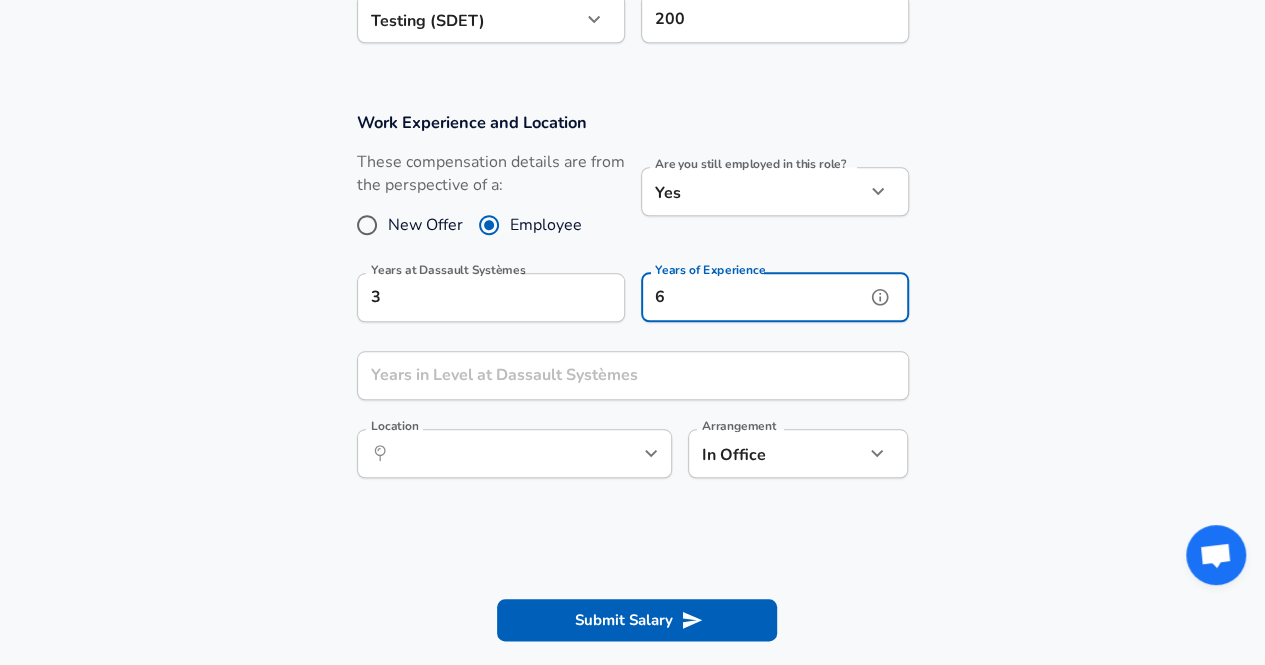 type on "6" 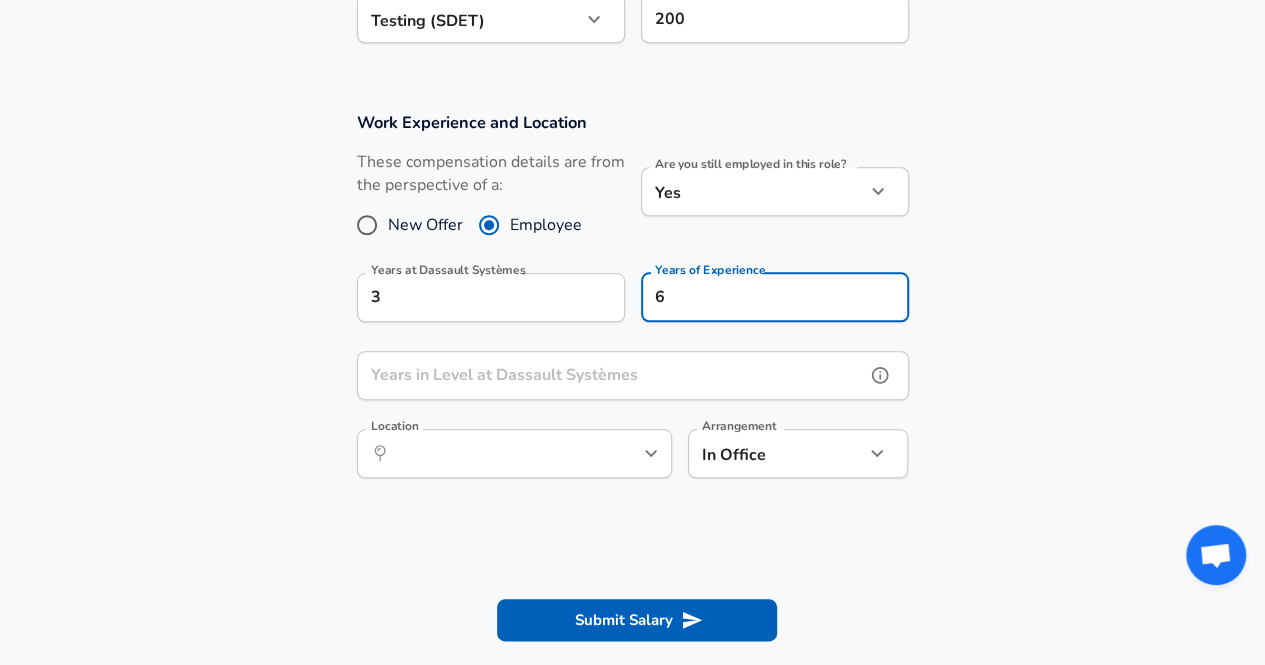 click on "Years in Level at Dassault Systèmes" at bounding box center [611, 375] 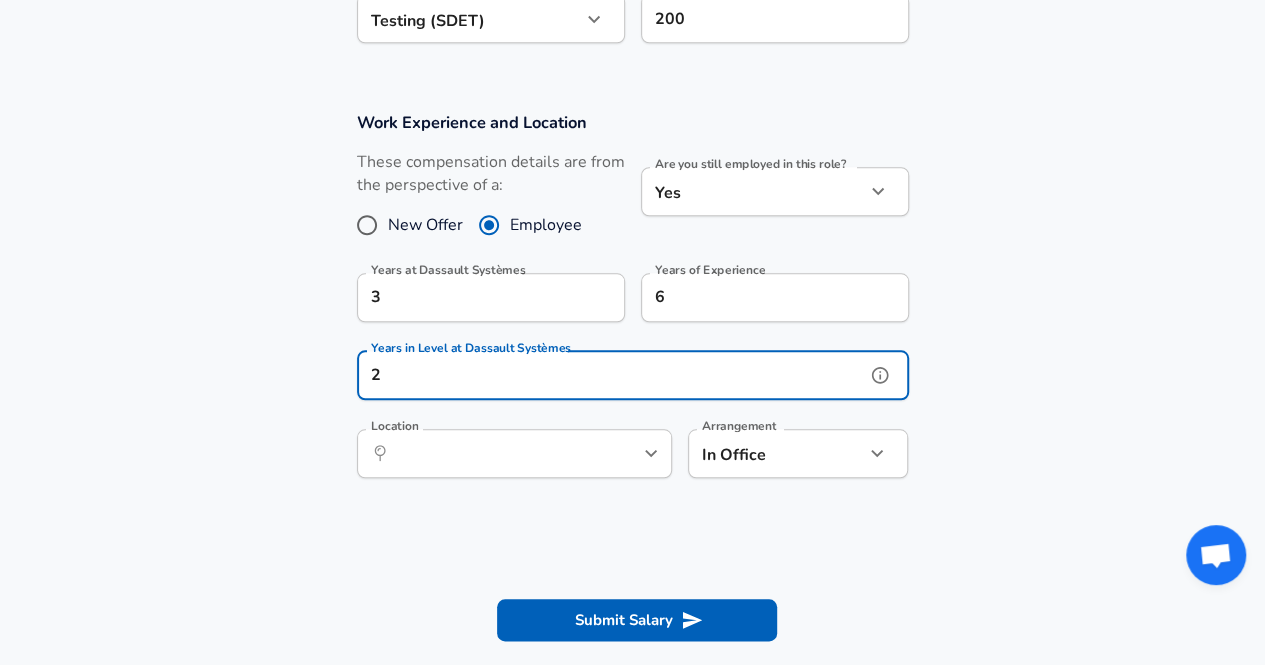 type on "2" 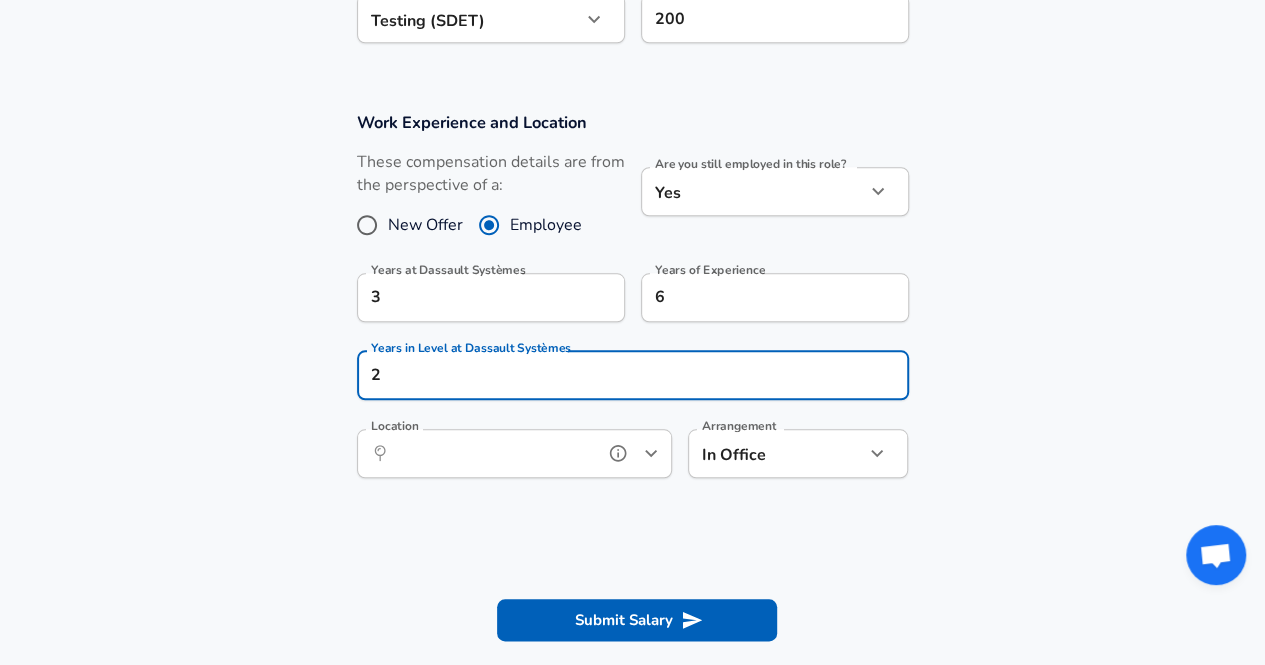 click on "Location" at bounding box center (492, 453) 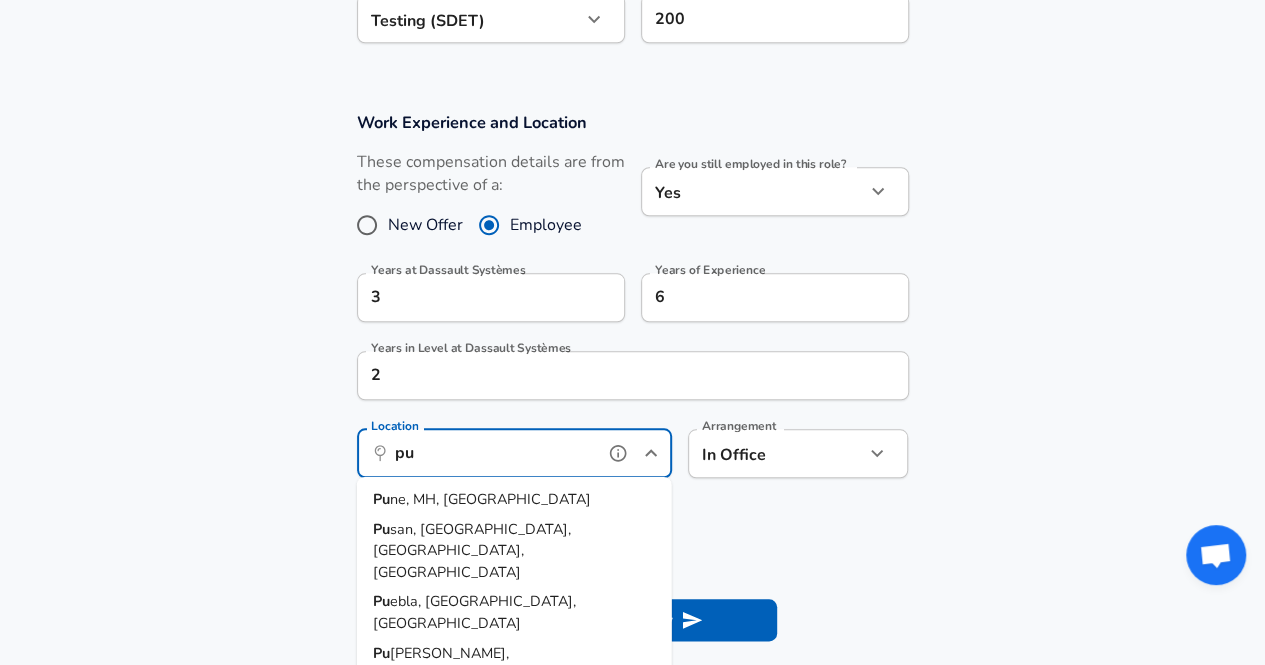 click on "ne, MH, [GEOGRAPHIC_DATA]" at bounding box center [490, 499] 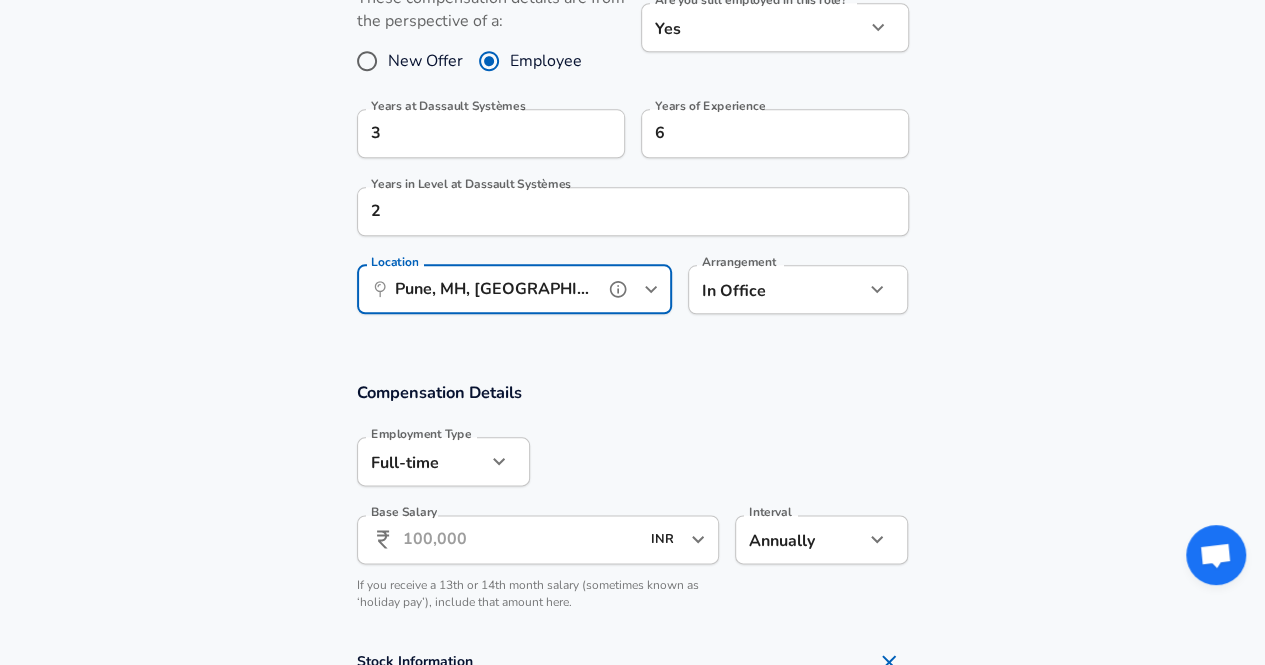 scroll, scrollTop: 1000, scrollLeft: 0, axis: vertical 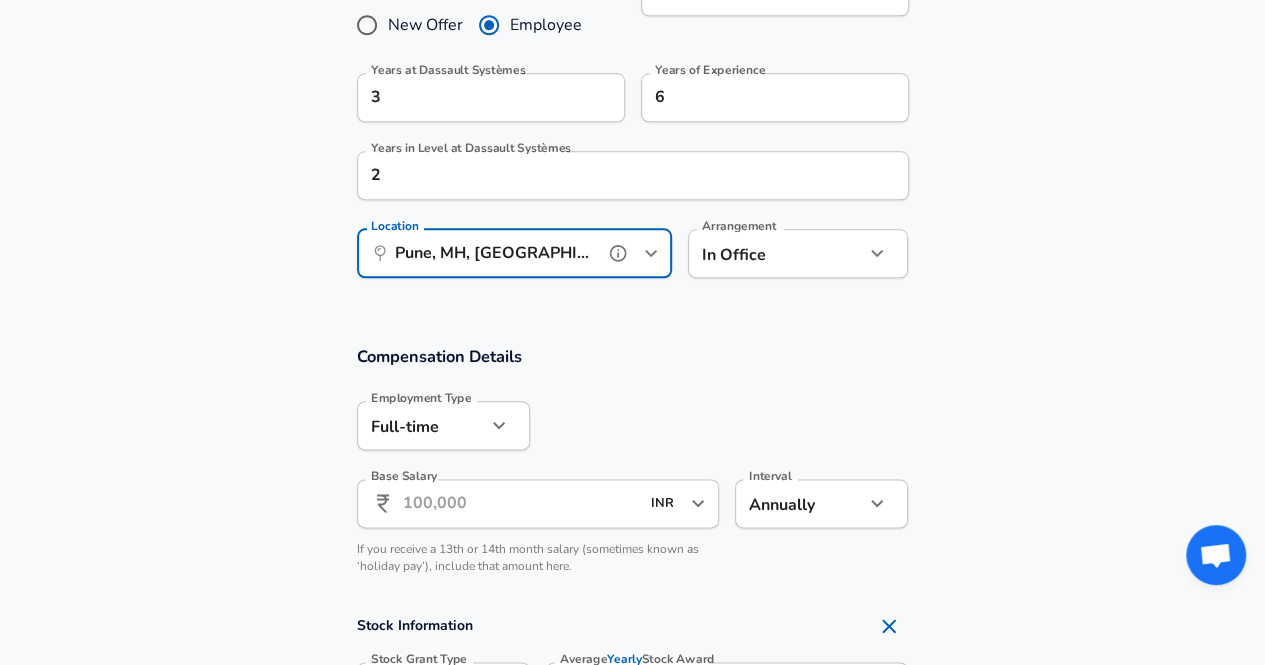type on "Pune, MH, [GEOGRAPHIC_DATA]" 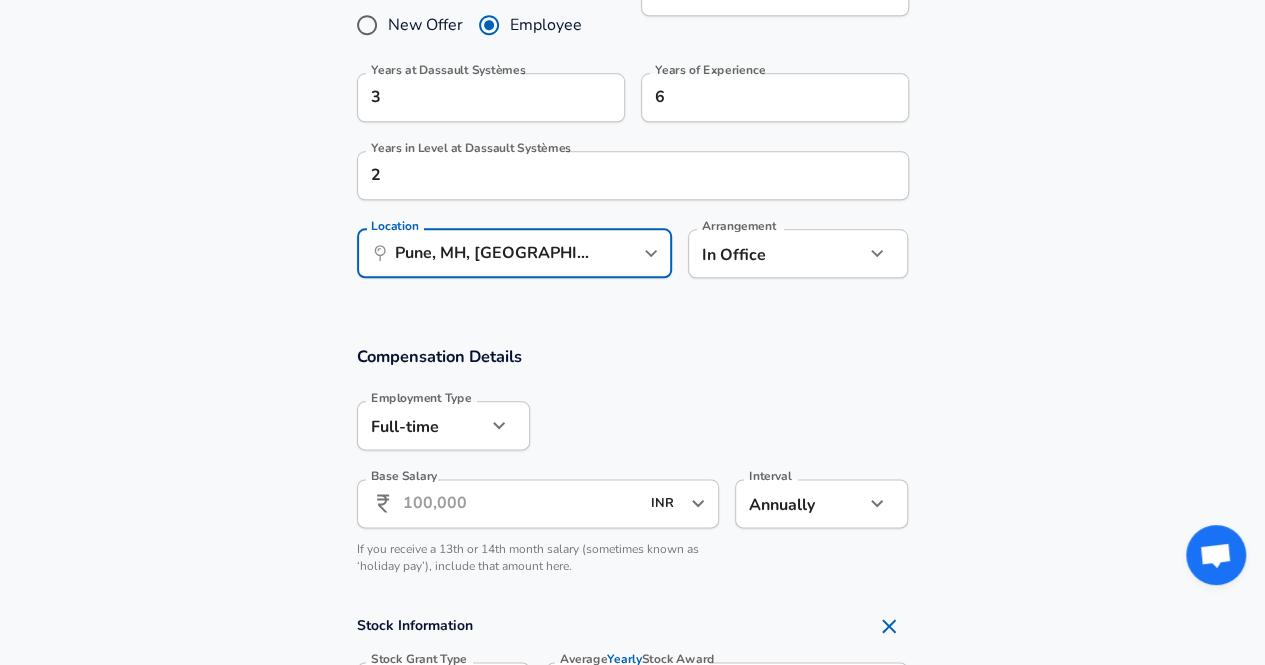 click on "Base Salary" at bounding box center [521, 503] 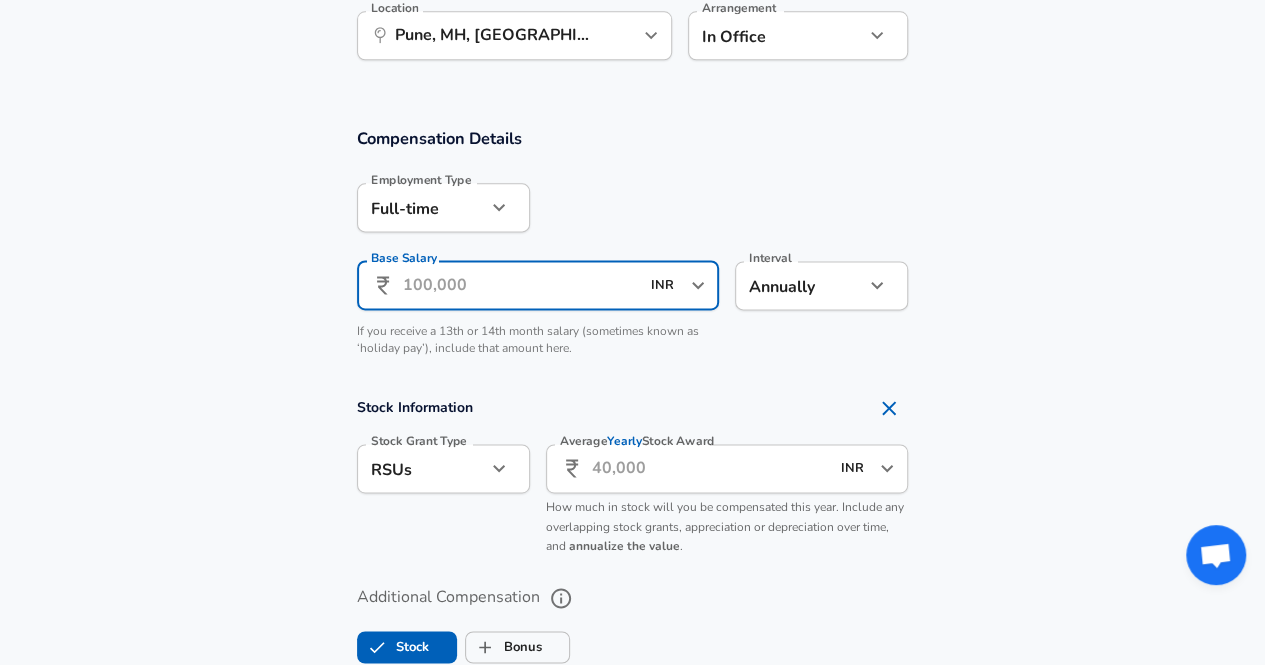 scroll, scrollTop: 1200, scrollLeft: 0, axis: vertical 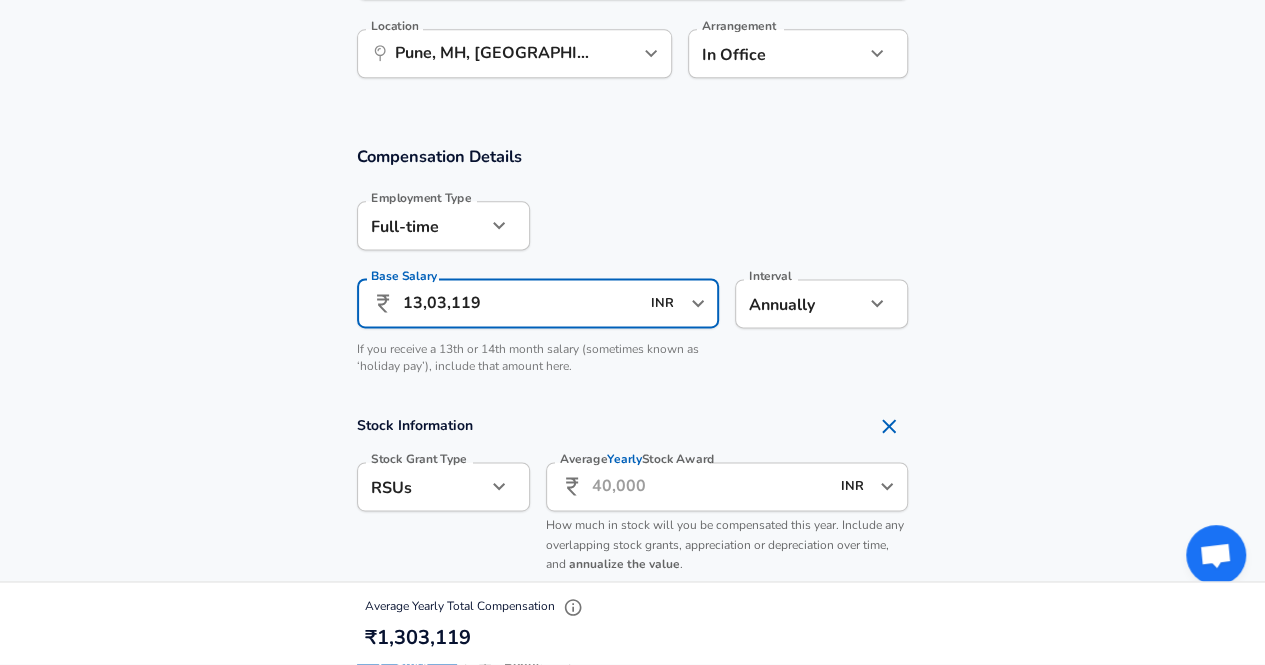 type on "13,03,119" 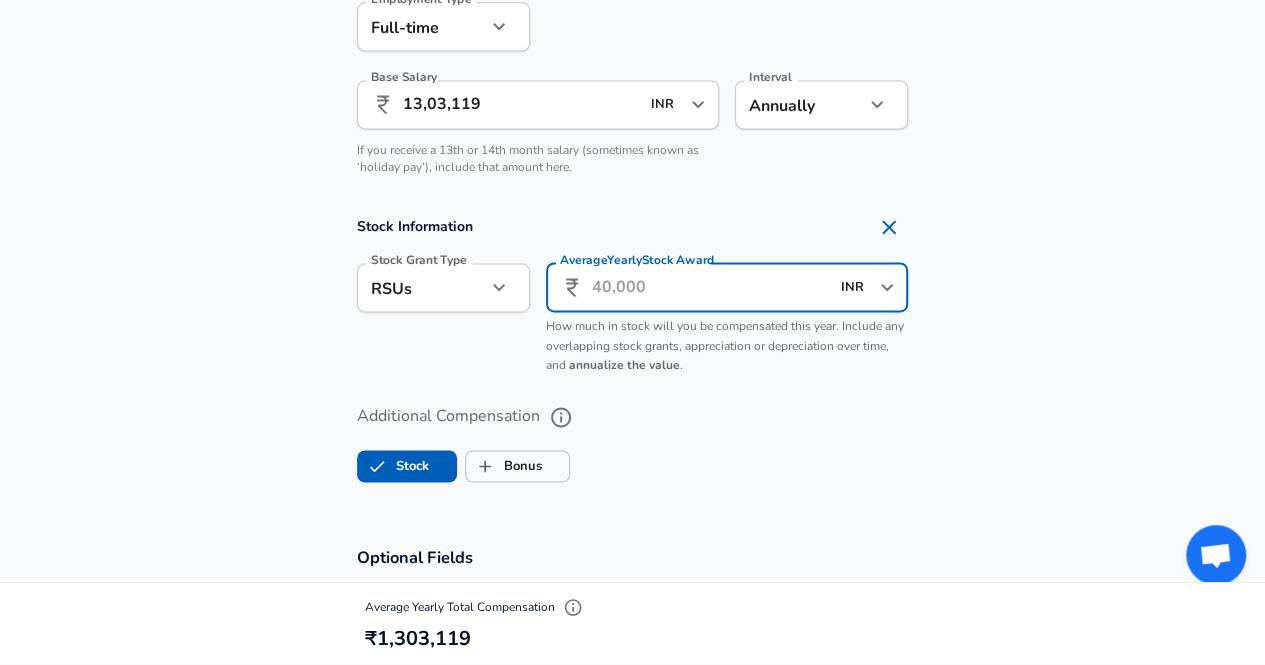 scroll, scrollTop: 1400, scrollLeft: 0, axis: vertical 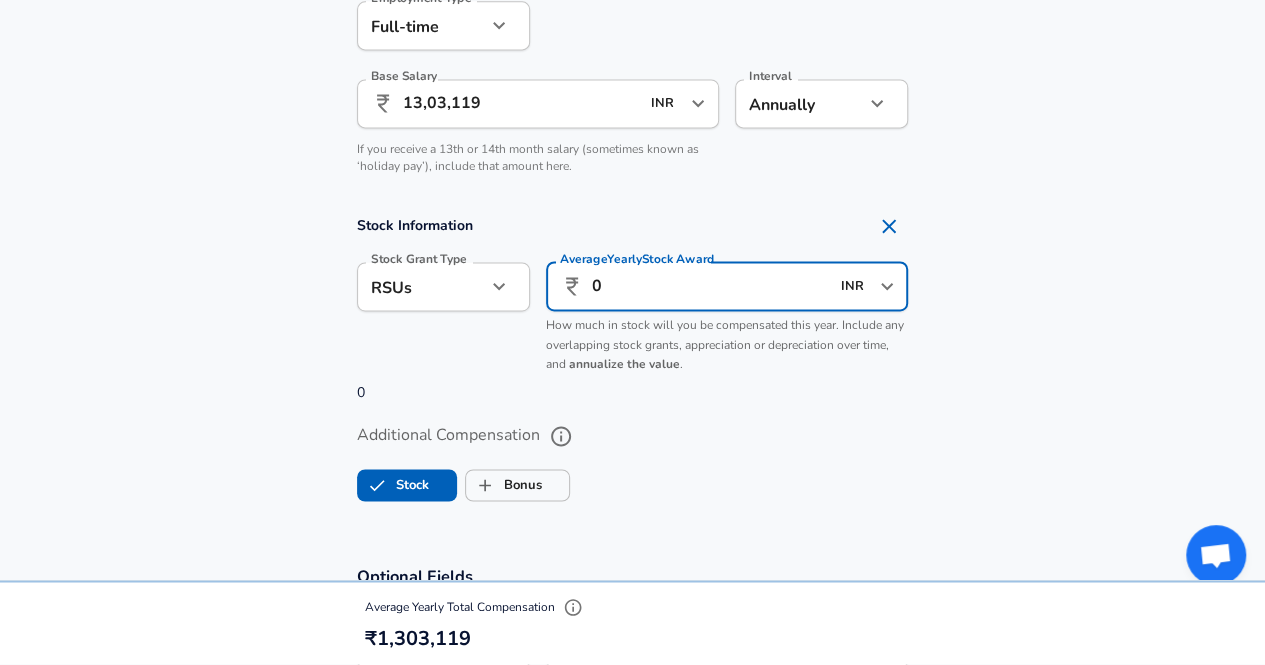 type on "0" 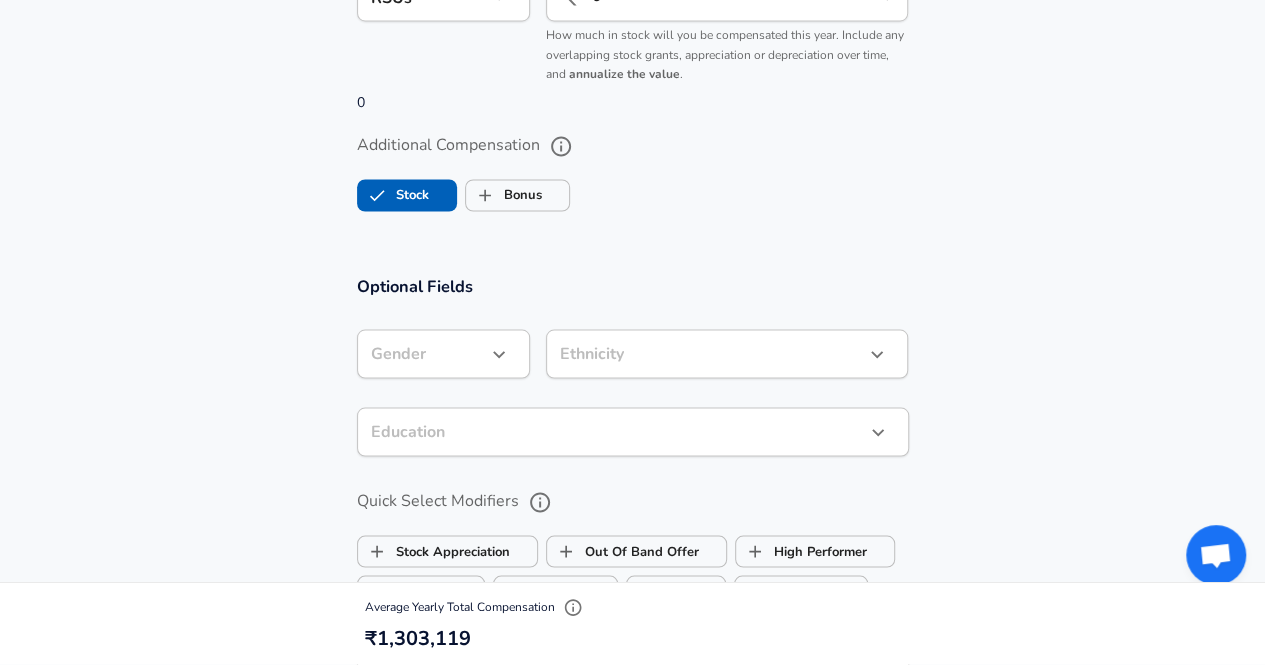scroll, scrollTop: 1700, scrollLeft: 0, axis: vertical 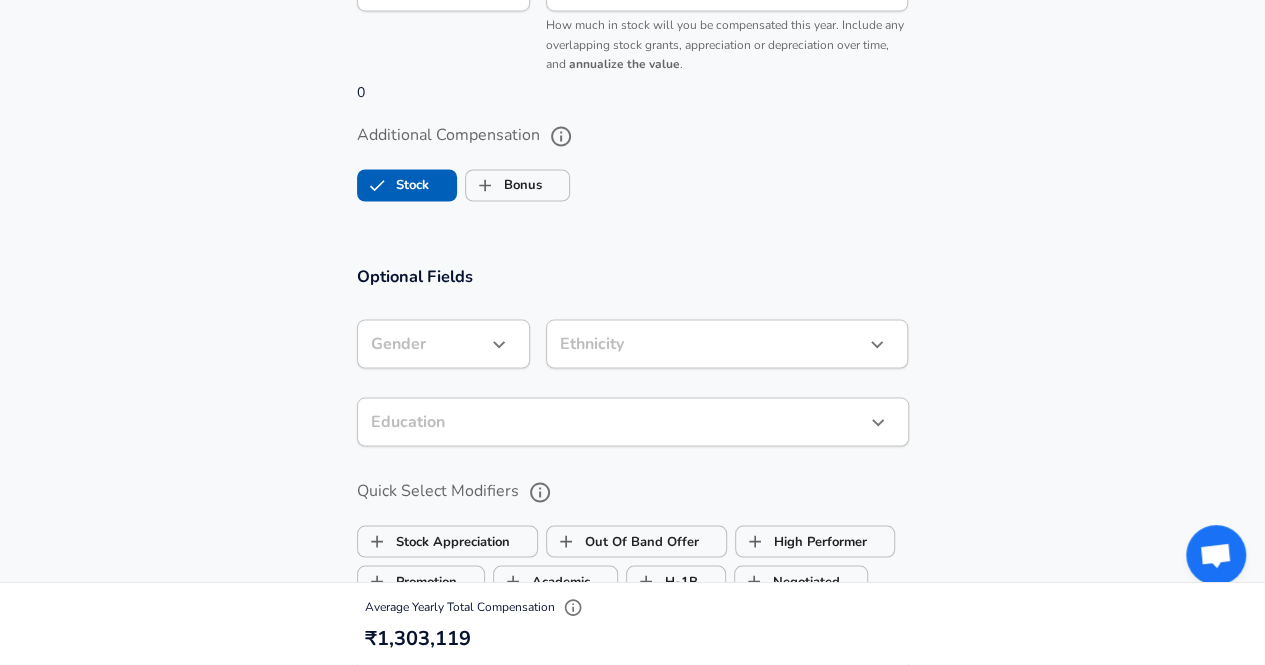 click at bounding box center (499, 344) 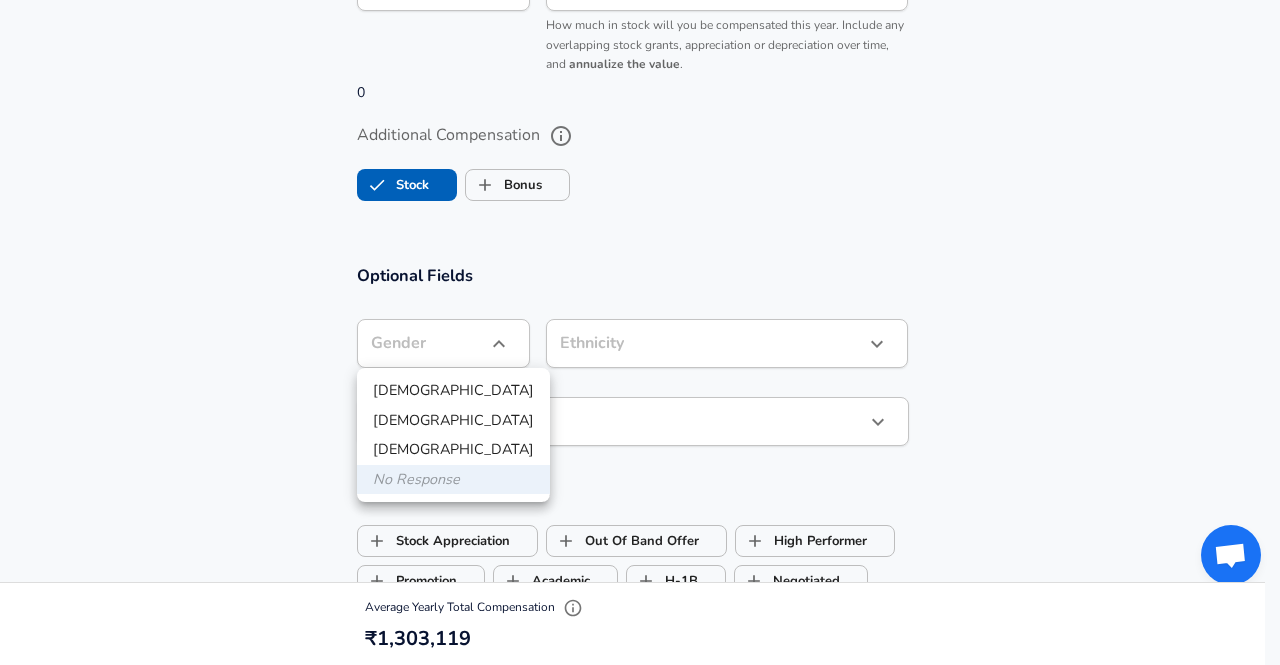 click on "[DEMOGRAPHIC_DATA]" at bounding box center [453, 391] 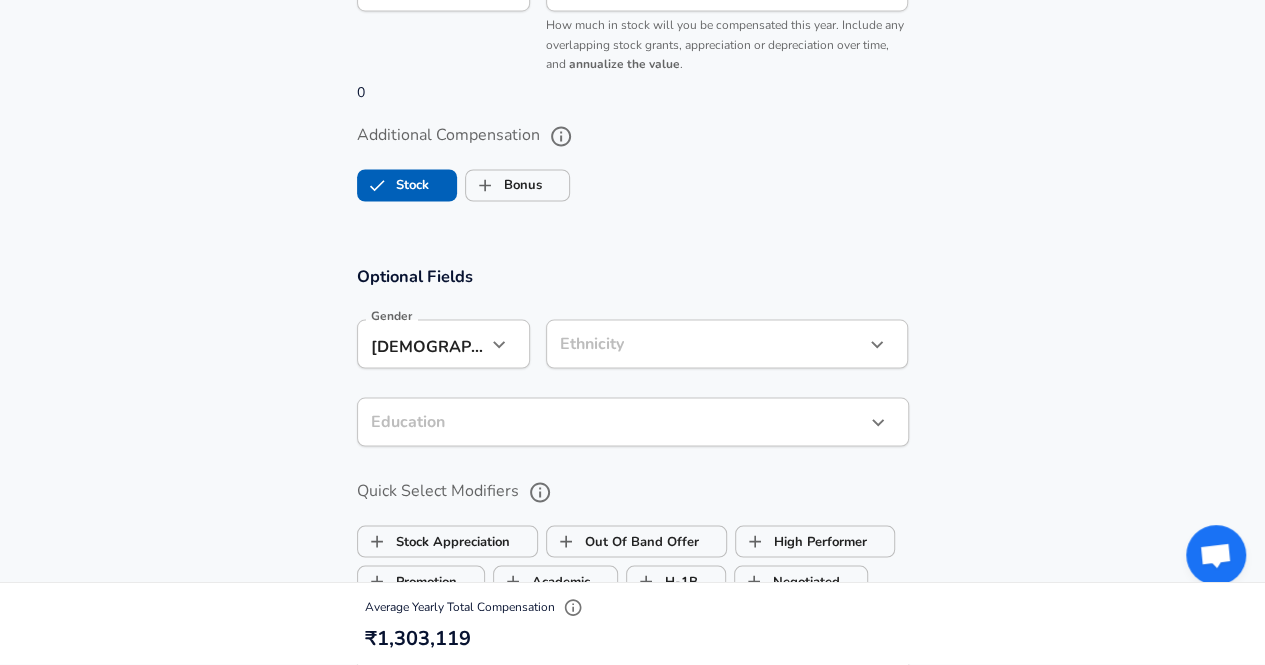click on "Restart Add Your Salary Upload your offer letter   to verify your submission Enhance Privacy and Anonymity No Automatically hides specific fields until there are enough submissions to safely display the full details.   More Details Based on your submission and the data points that we have already collected, we will automatically hide and anonymize specific fields if there aren't enough data points to remain sufficiently anonymous. Company & Title Information   Enter the company you received your offer from Company Dassault Systèmes Company   Select the title that closest resembles your official title. This should be similar to the title that was present on your offer letter. Title Quality Assurance (QA) Software Engineer Title   Select a job family that best fits your role. If you can't find one, select 'Other' to enter a custom job family Job Family Software Engineer Job Family   Select a Specialization that best fits your role. If you can't find one, select 'Other' to enter a custom specialization   Level" at bounding box center [632, -1368] 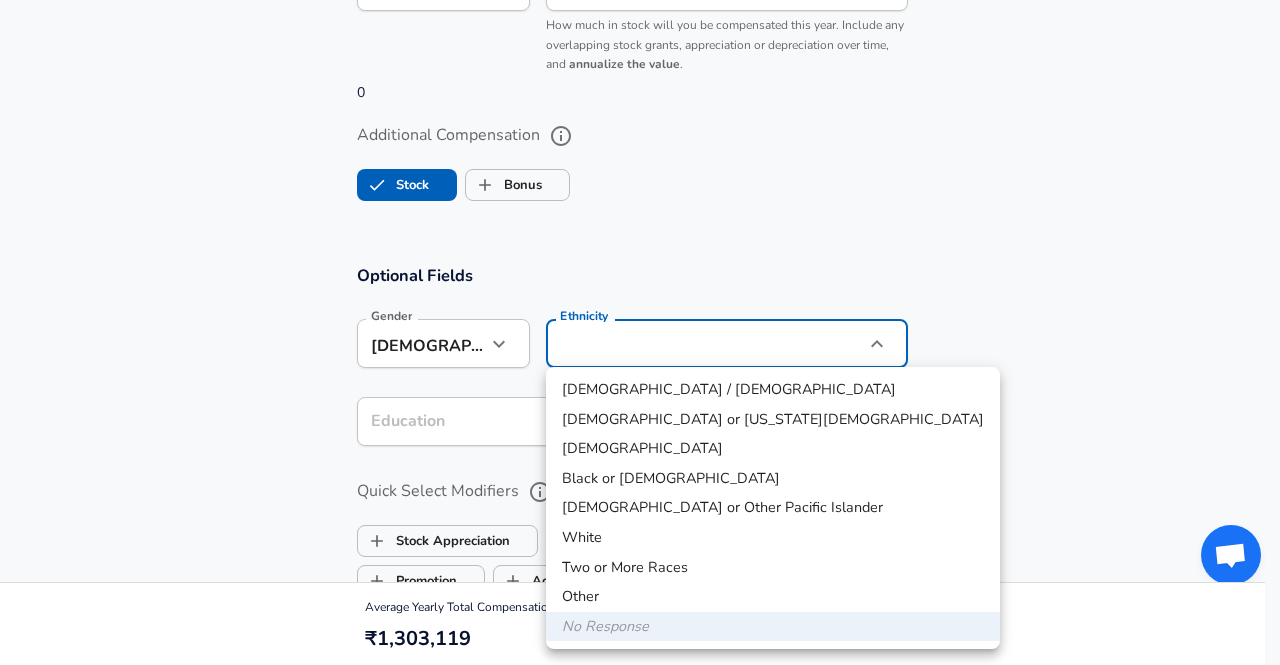 click on "[DEMOGRAPHIC_DATA]" at bounding box center [773, 449] 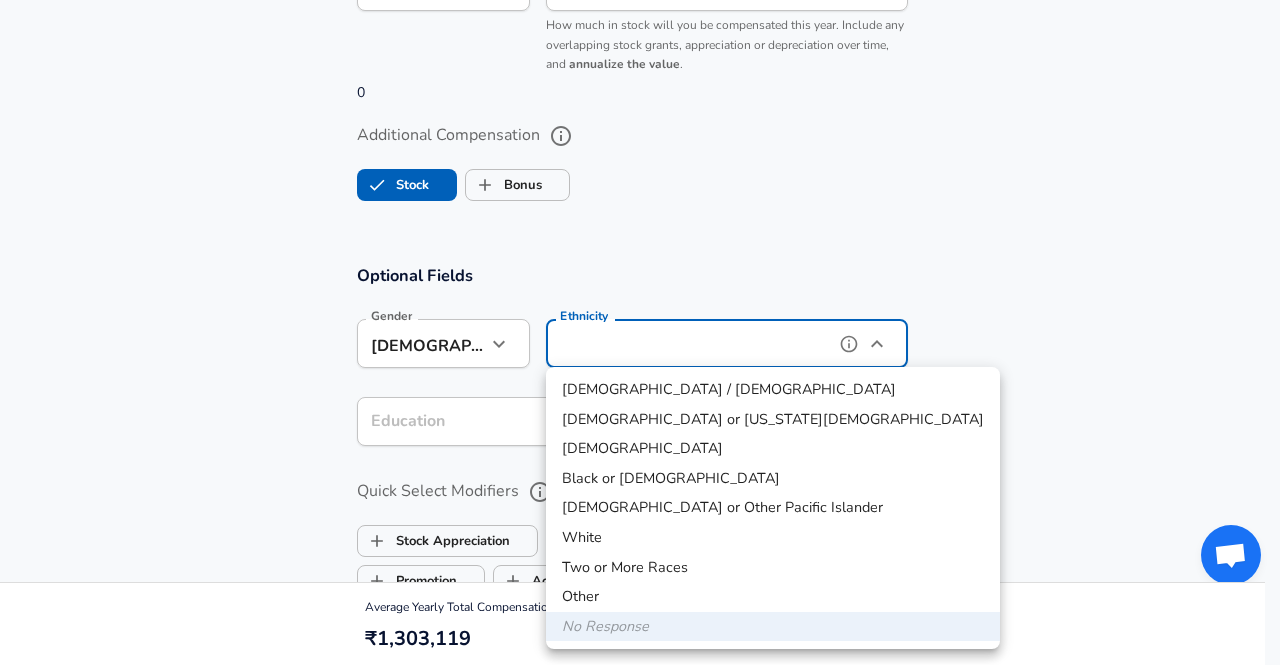 type on "[DEMOGRAPHIC_DATA]" 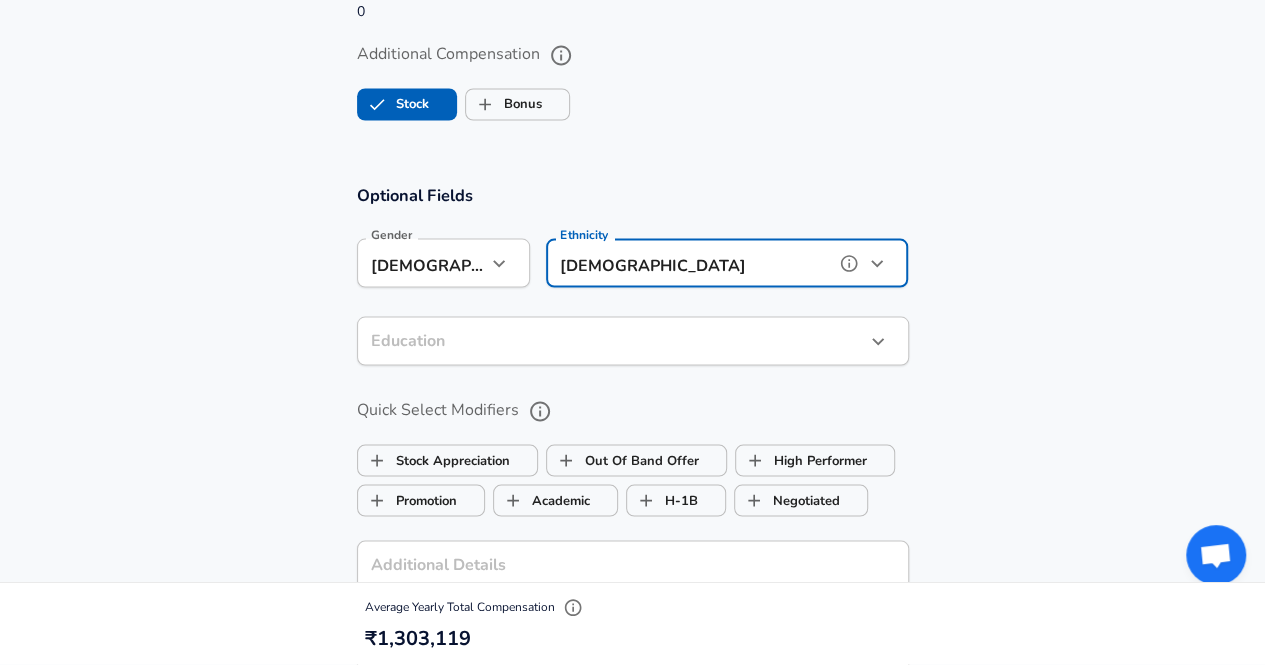 scroll, scrollTop: 1800, scrollLeft: 0, axis: vertical 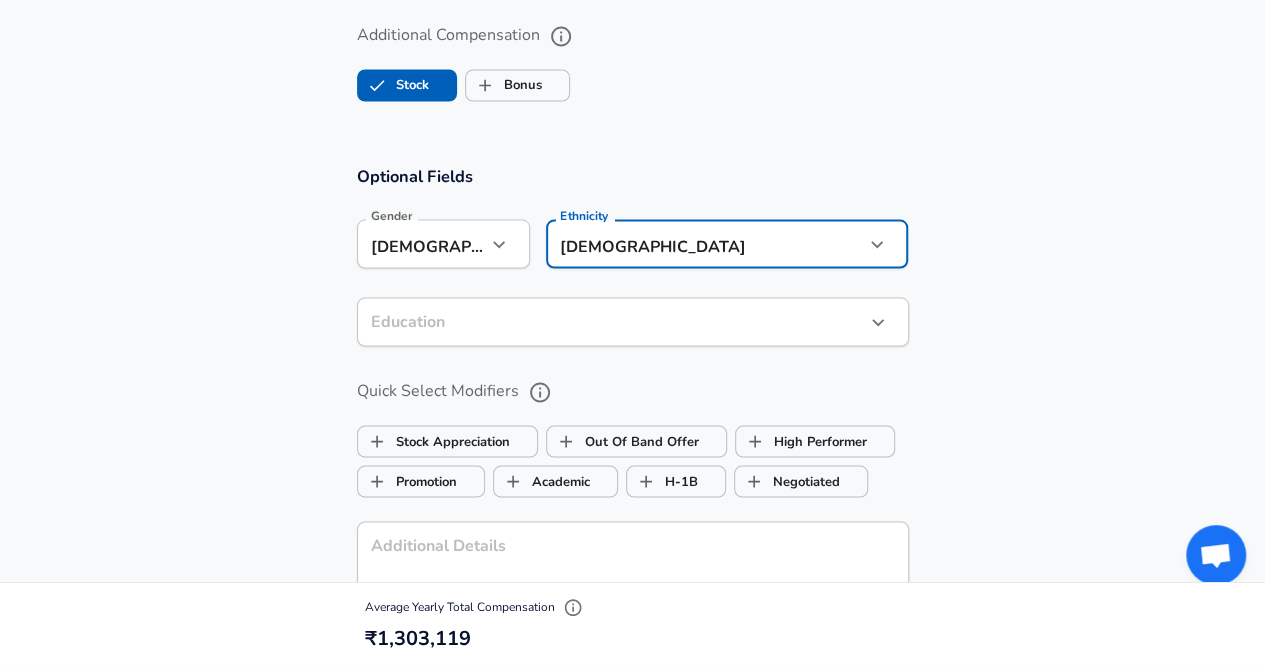 click on "Restart Add Your Salary Upload your offer letter   to verify your submission Enhance Privacy and Anonymity No Automatically hides specific fields until there are enough submissions to safely display the full details.   More Details Based on your submission and the data points that we have already collected, we will automatically hide and anonymize specific fields if there aren't enough data points to remain sufficiently anonymous. Company & Title Information   Enter the company you received your offer from Company Dassault Systèmes Company   Select the title that closest resembles your official title. This should be similar to the title that was present on your offer letter. Title Quality Assurance (QA) Software Engineer Title   Select a job family that best fits your role. If you can't find one, select 'Other' to enter a custom job family Job Family Software Engineer Job Family   Select a Specialization that best fits your role. If you can't find one, select 'Other' to enter a custom specialization   Level" at bounding box center (632, -1468) 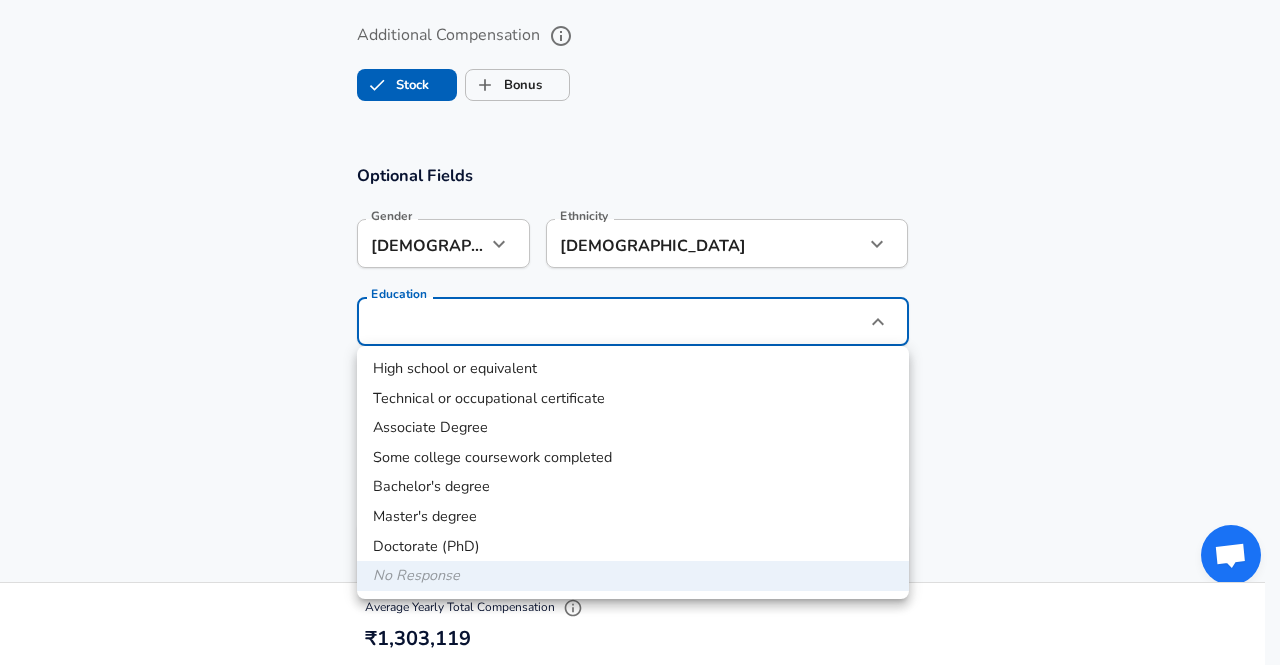click on "Bachelor's degree" at bounding box center (633, 487) 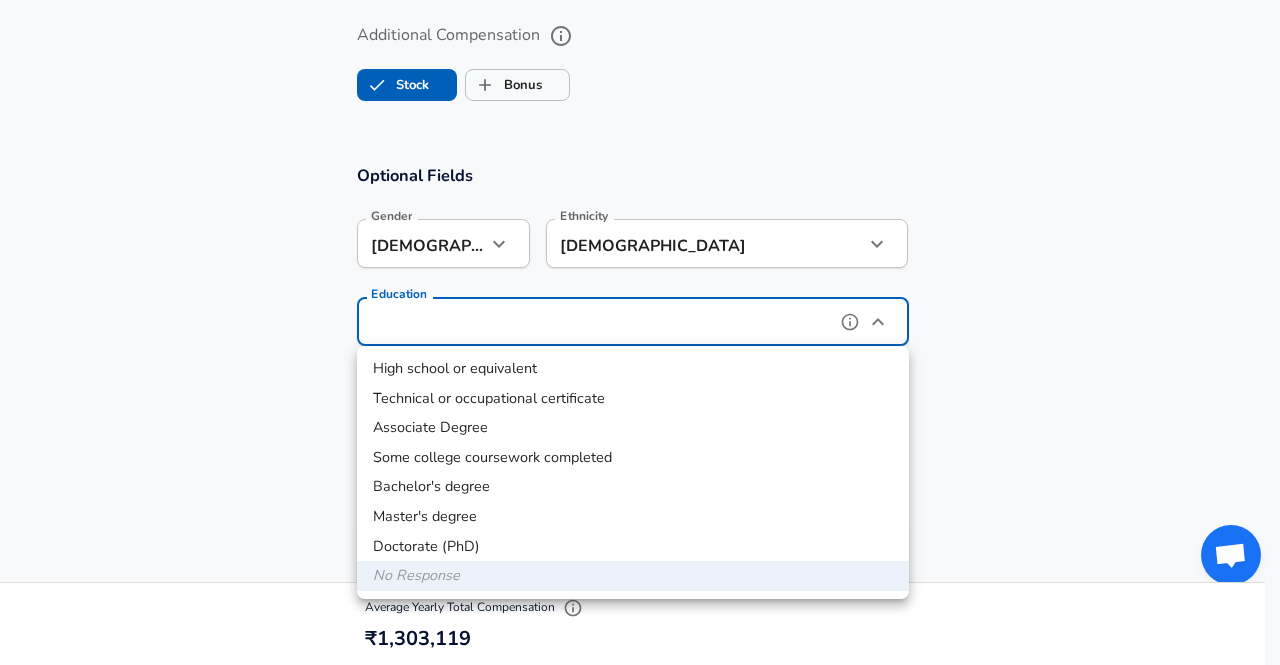 type on "Bachelors degree" 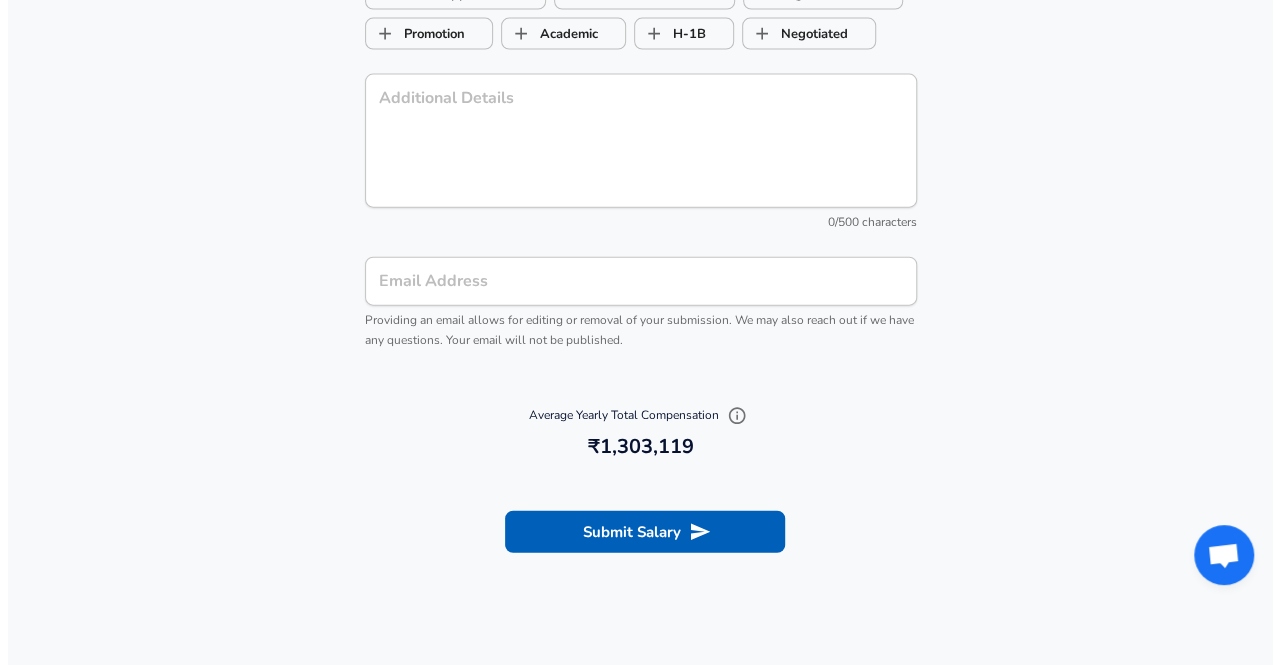 scroll, scrollTop: 2300, scrollLeft: 0, axis: vertical 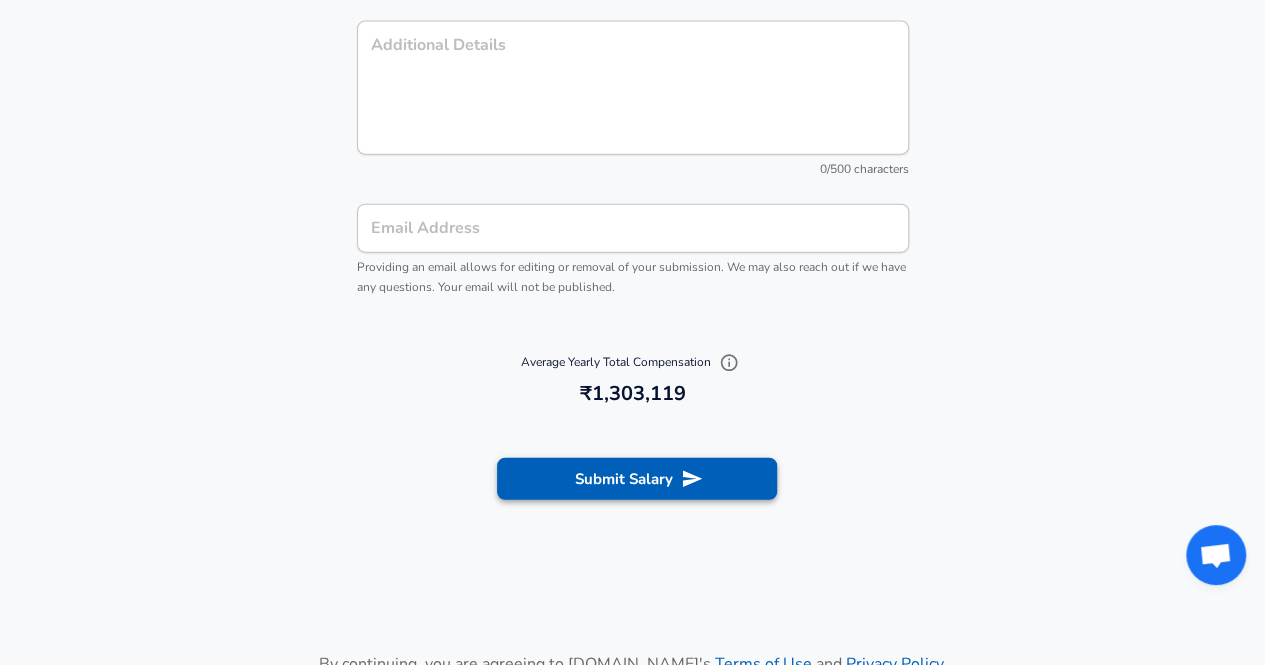 click on "Submit Salary" at bounding box center (637, 479) 